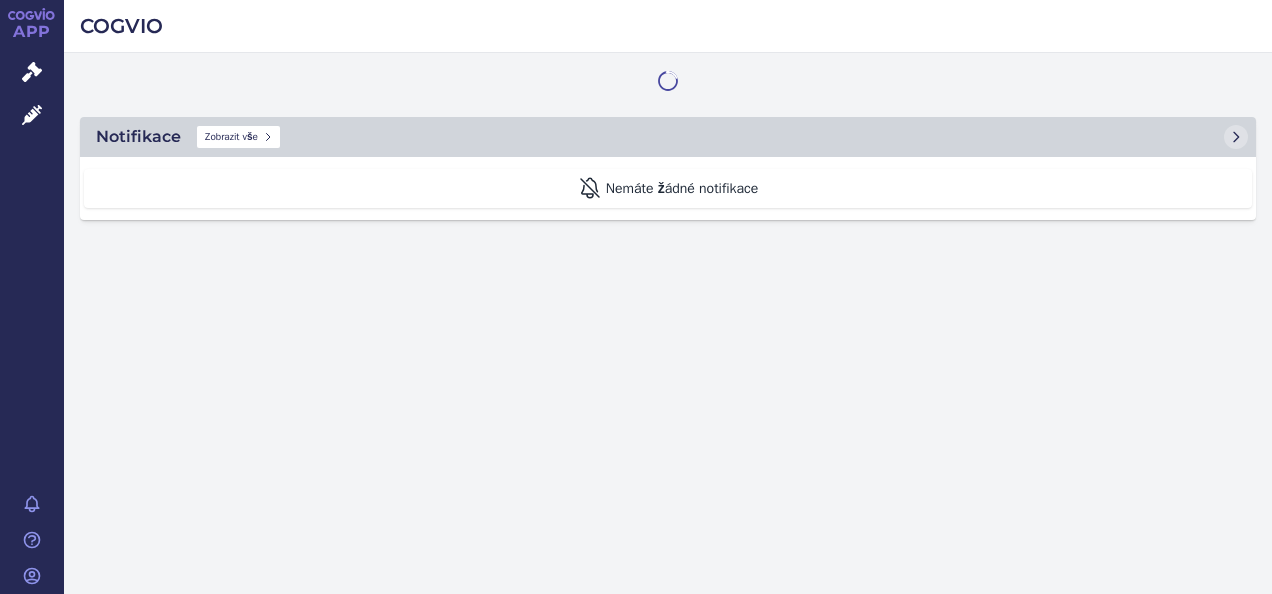 scroll, scrollTop: 0, scrollLeft: 0, axis: both 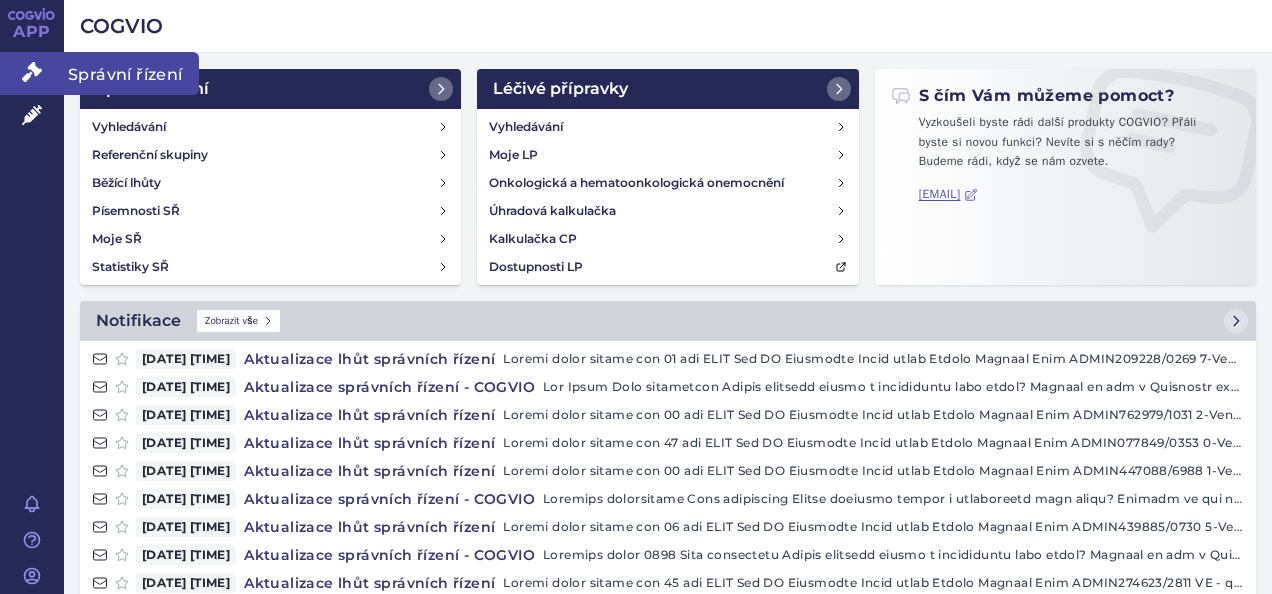 click at bounding box center (32, 72) 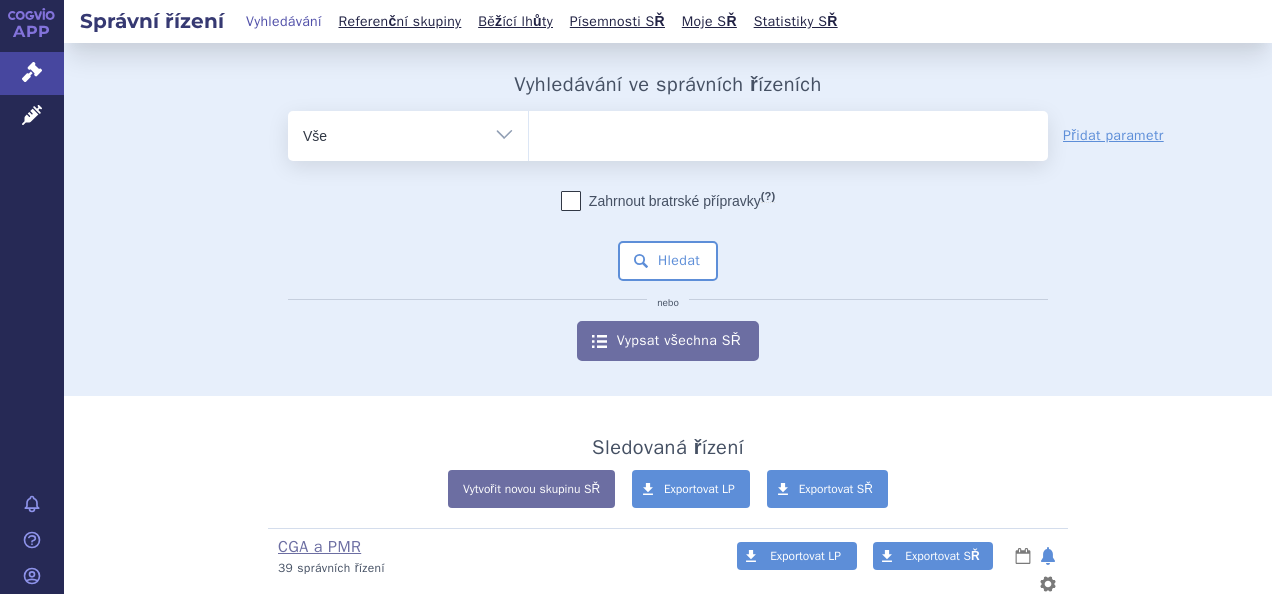 scroll, scrollTop: 0, scrollLeft: 0, axis: both 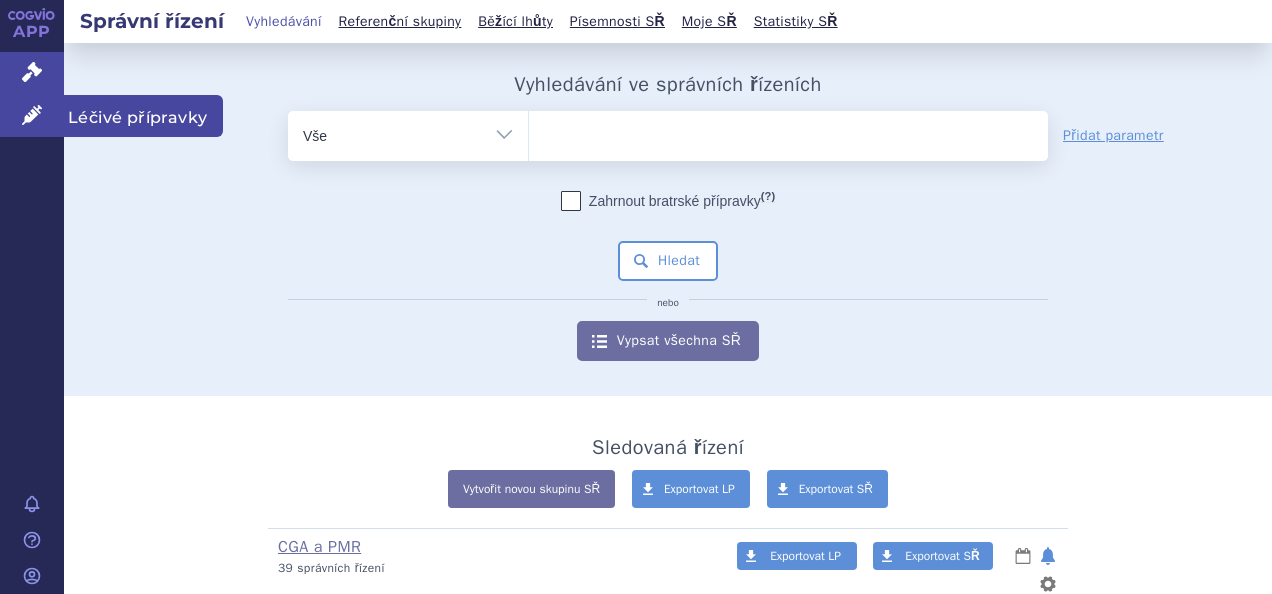 click at bounding box center [32, 115] 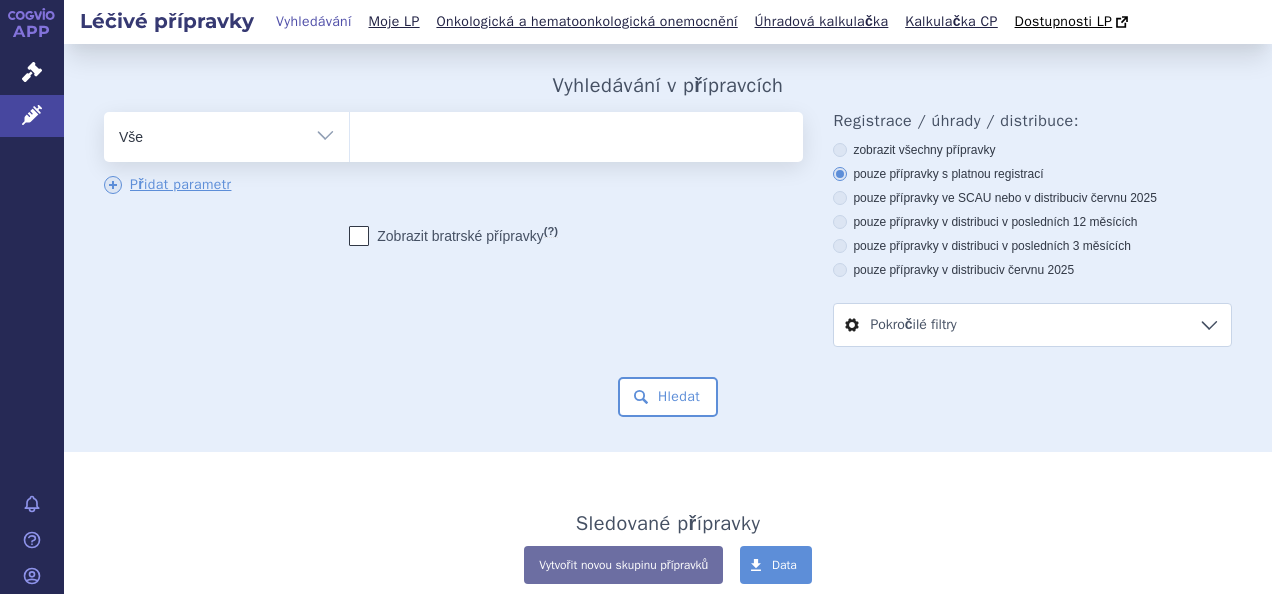 scroll, scrollTop: 0, scrollLeft: 0, axis: both 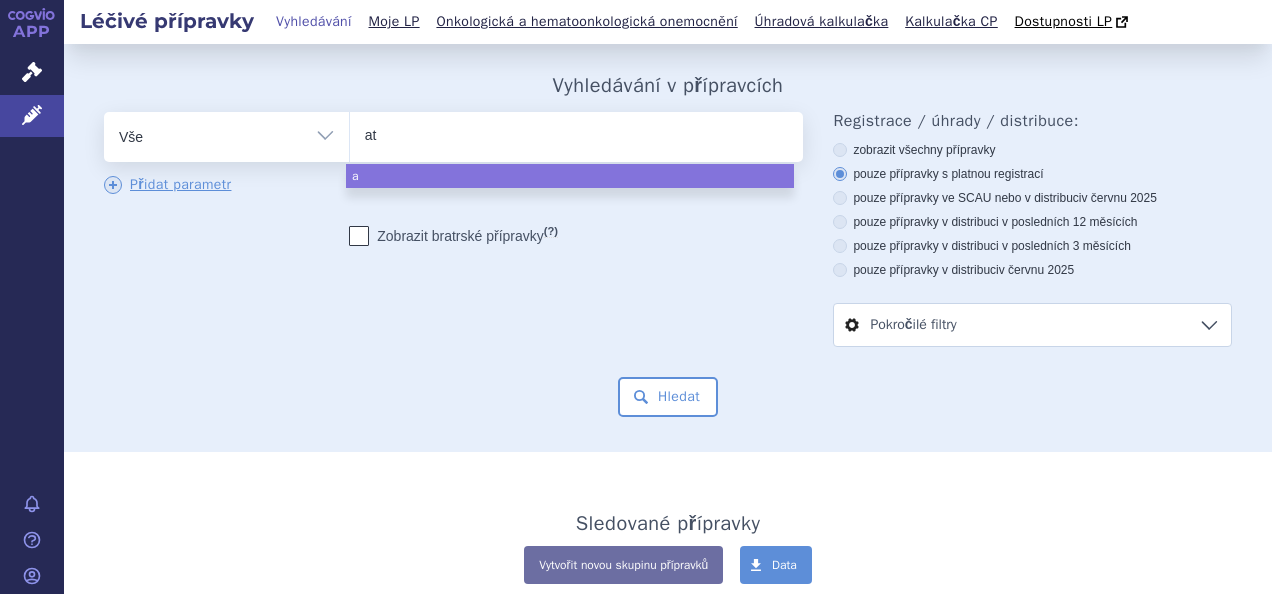 type on "ate" 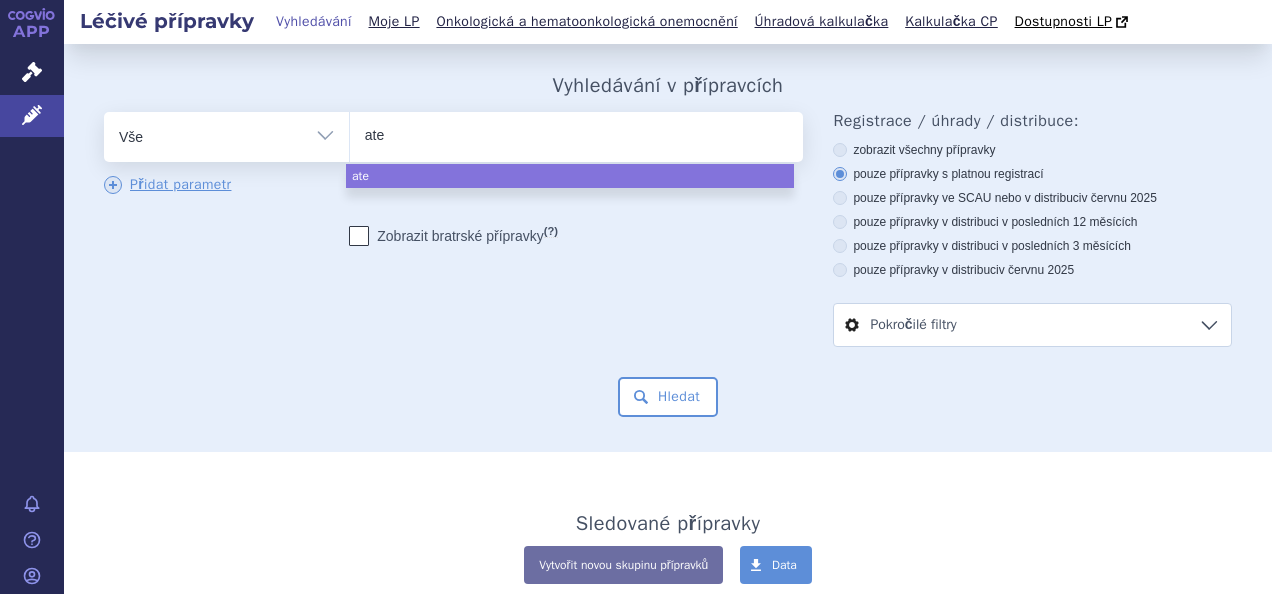type on "atec" 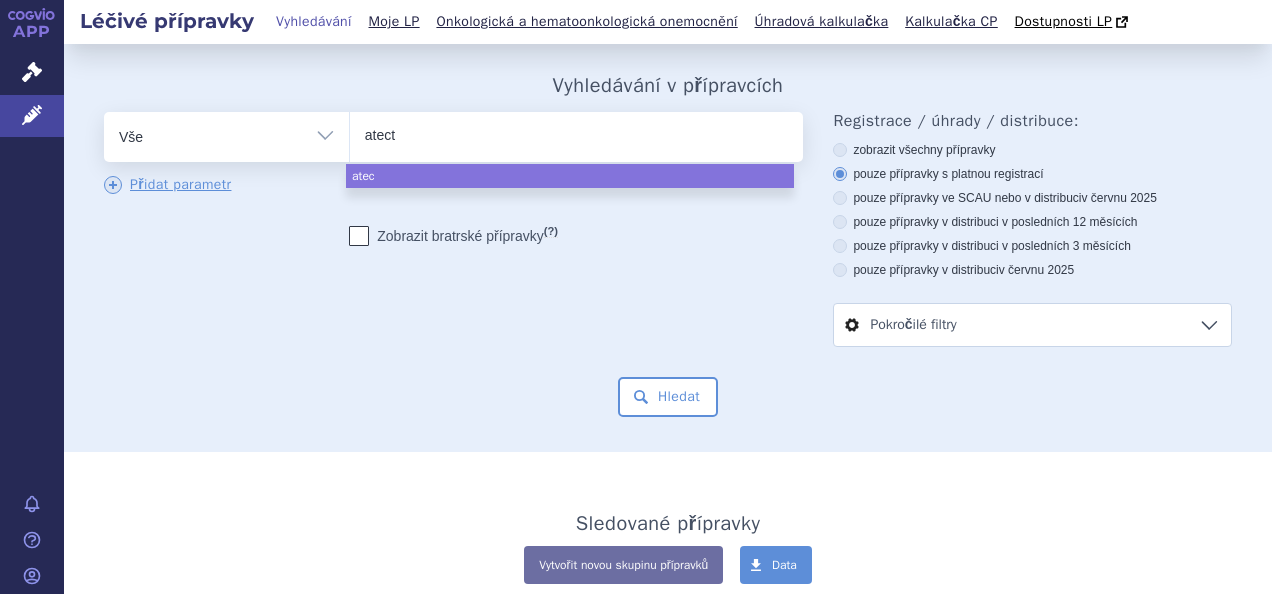 type on "atectu" 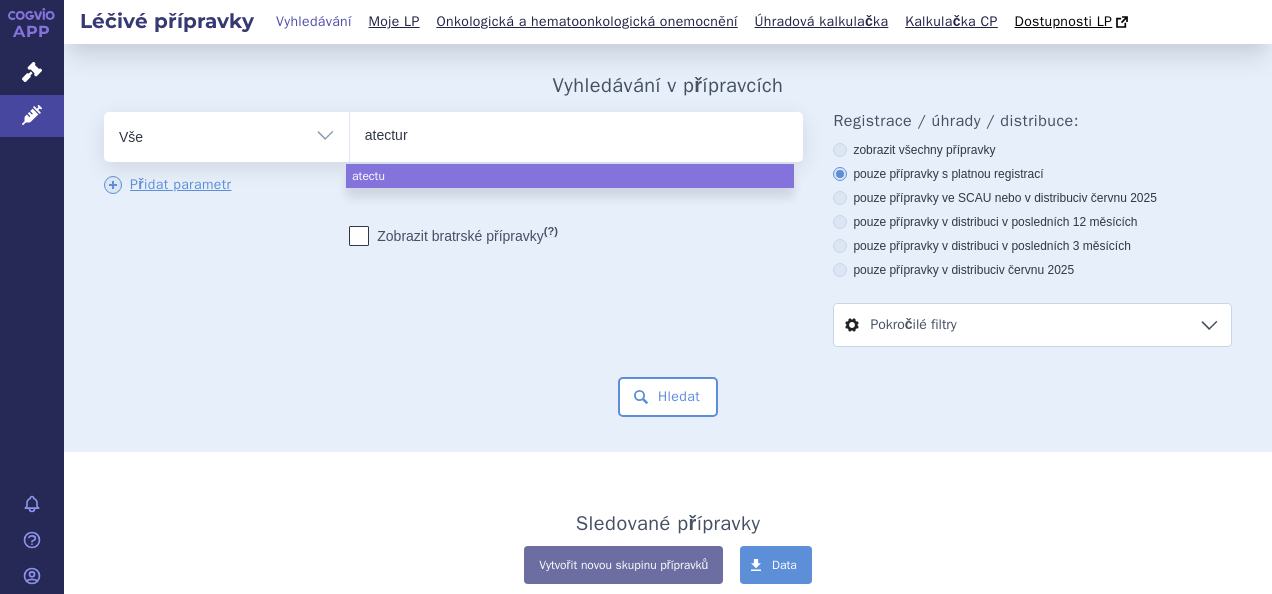 type on "atectura" 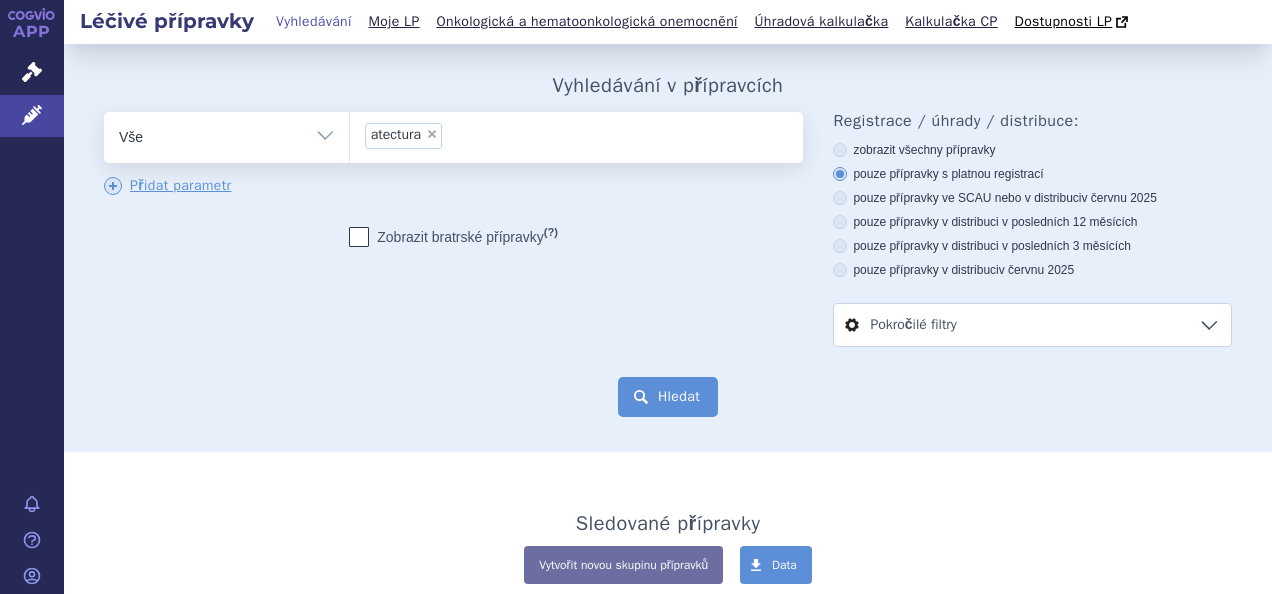 click on "Hledat" at bounding box center [668, 397] 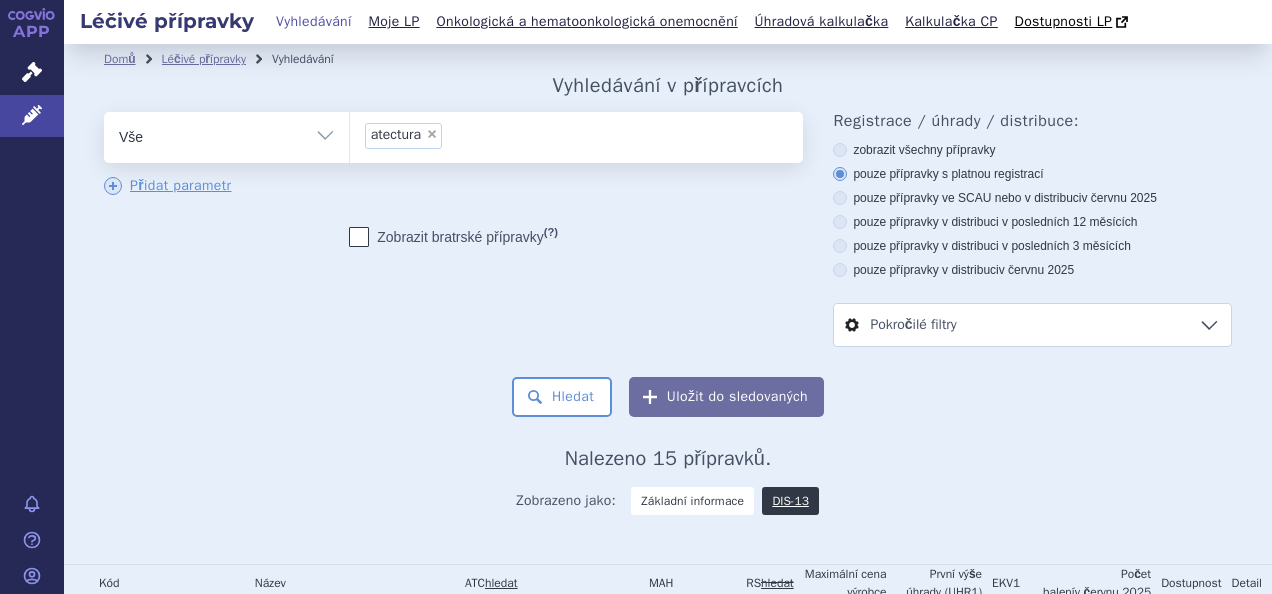 scroll, scrollTop: 0, scrollLeft: 0, axis: both 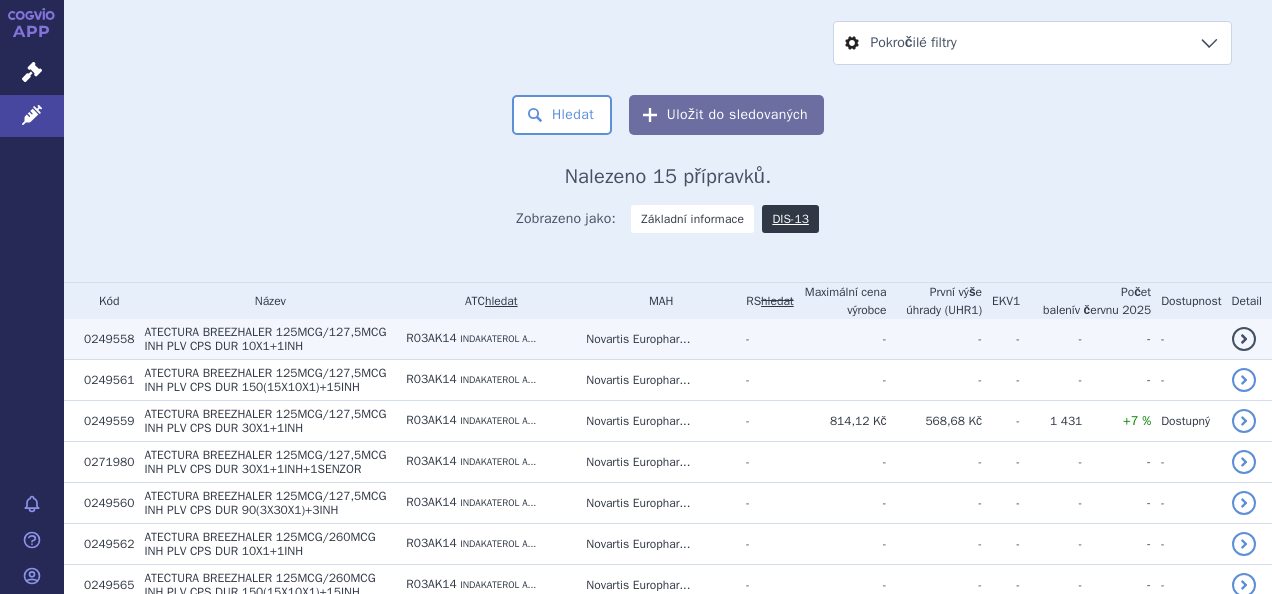 click on "INDAKATEROL A..." at bounding box center (498, 339) 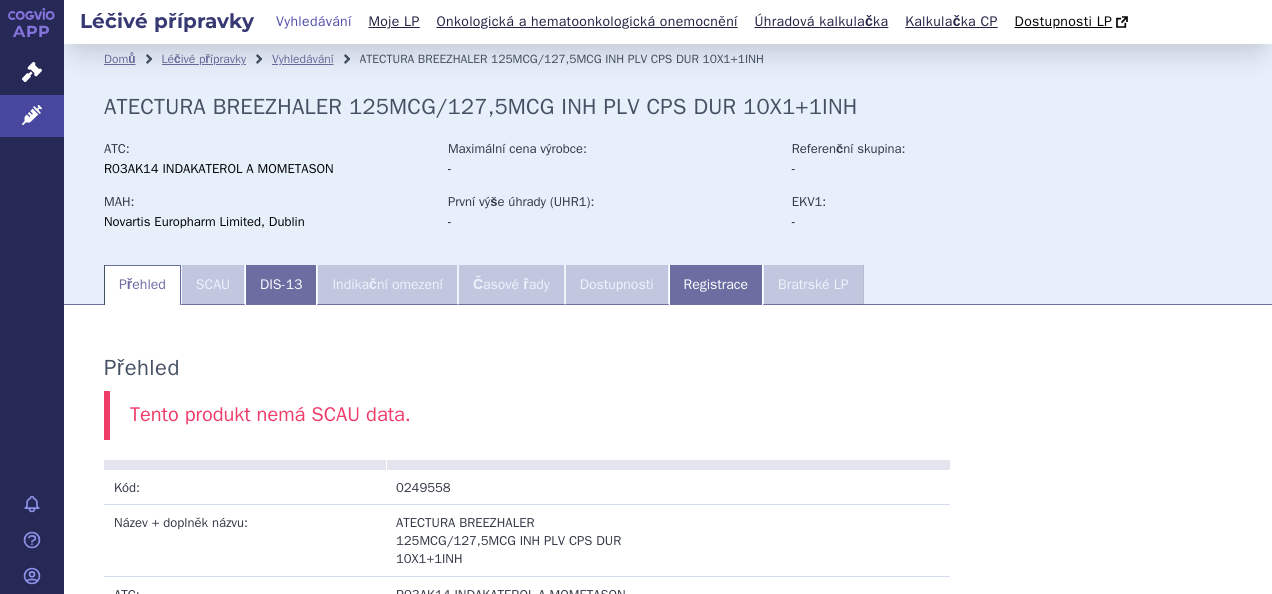 scroll, scrollTop: 0, scrollLeft: 0, axis: both 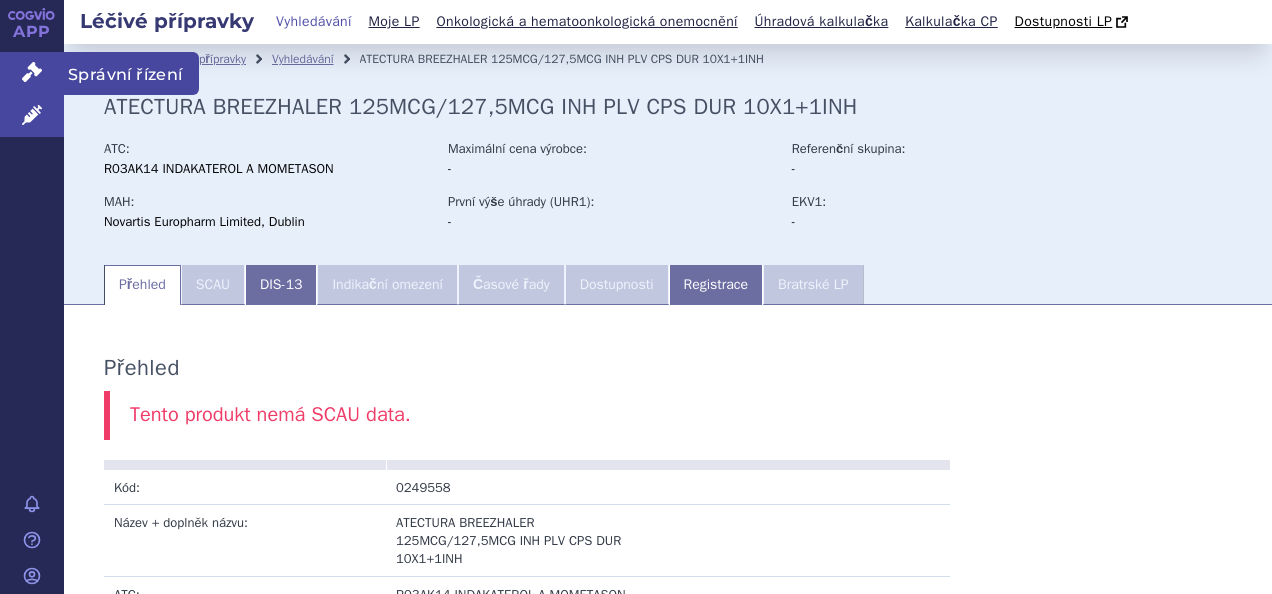 click at bounding box center [32, 72] 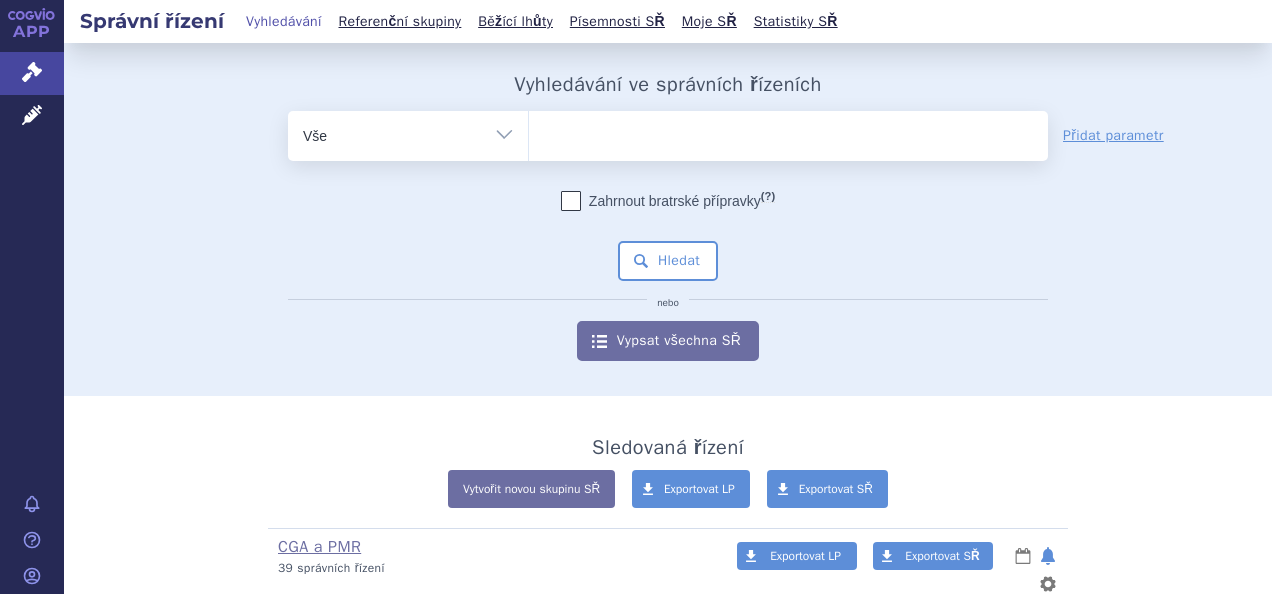scroll, scrollTop: 0, scrollLeft: 0, axis: both 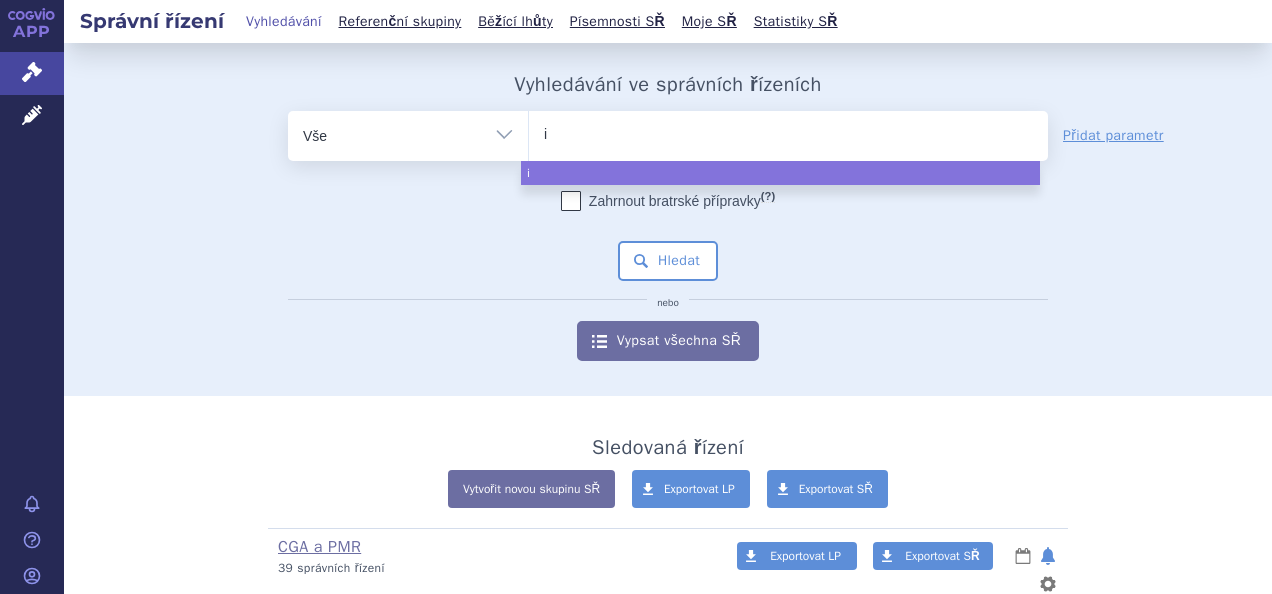 type on "in" 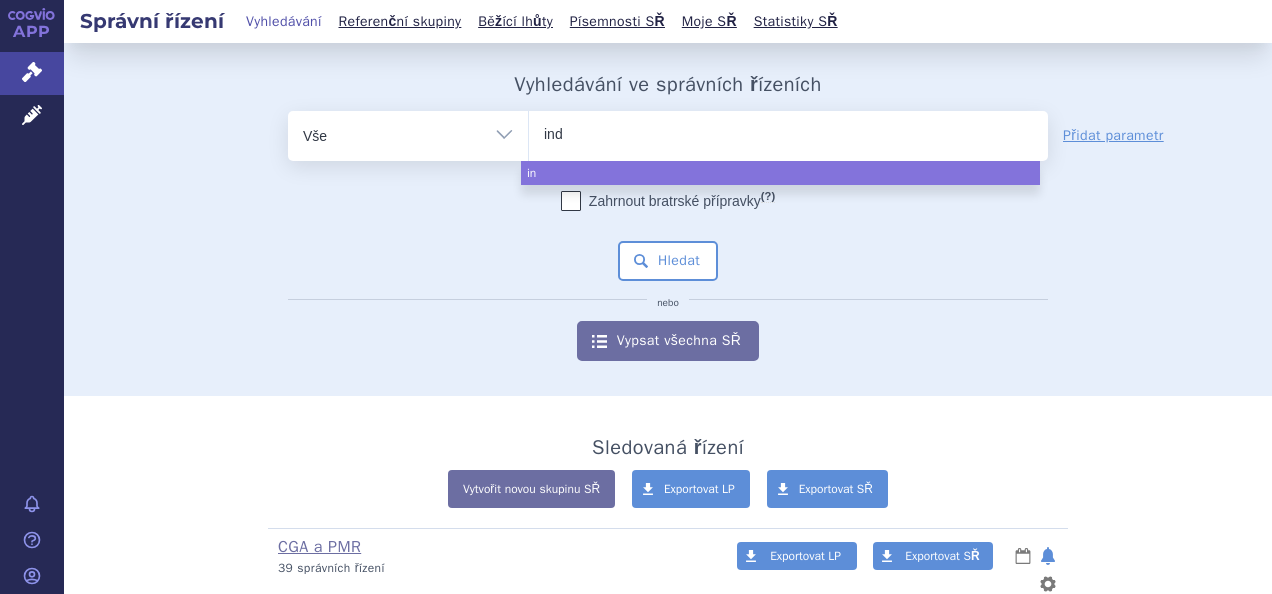 type on "indi" 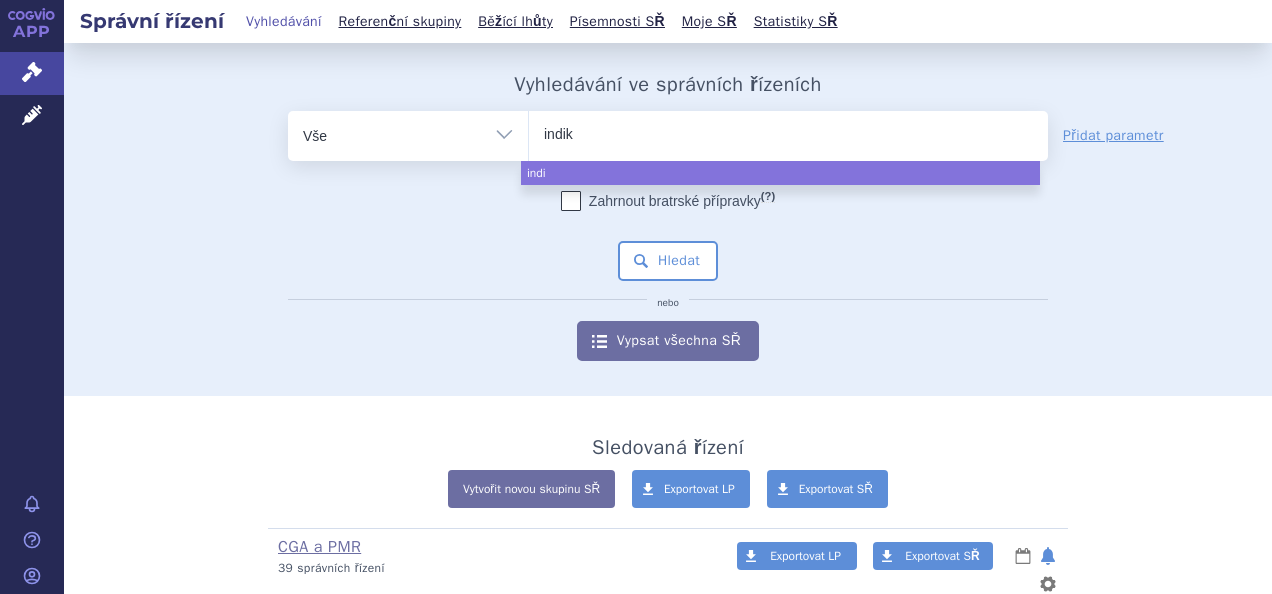 type on "indika" 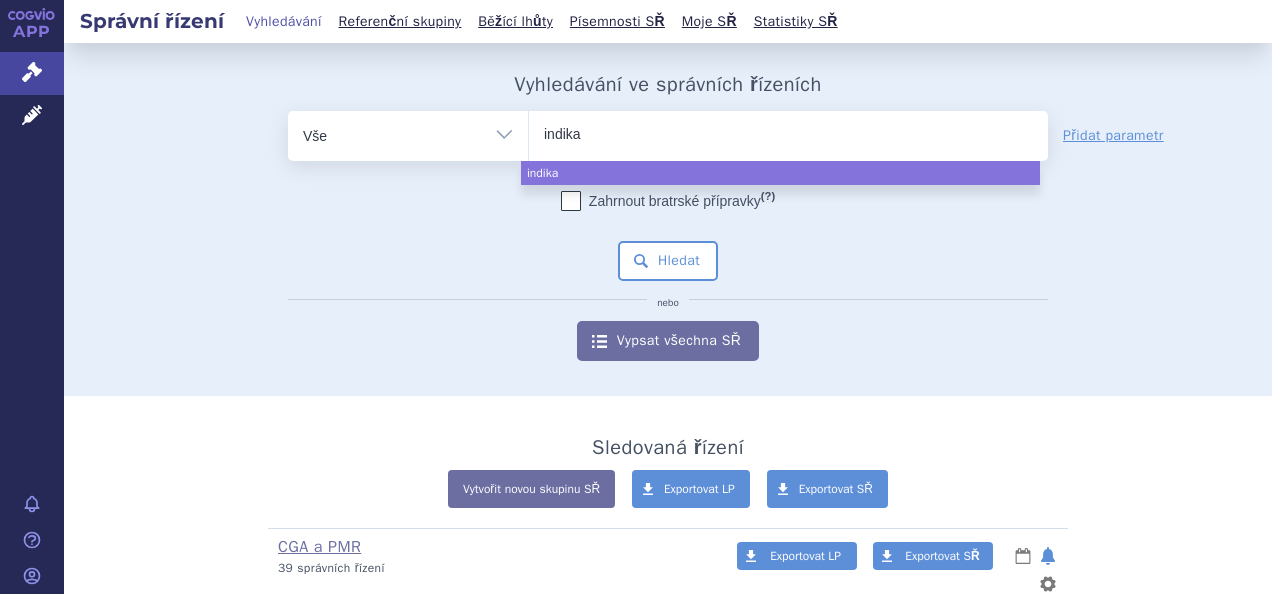 type on "indikat" 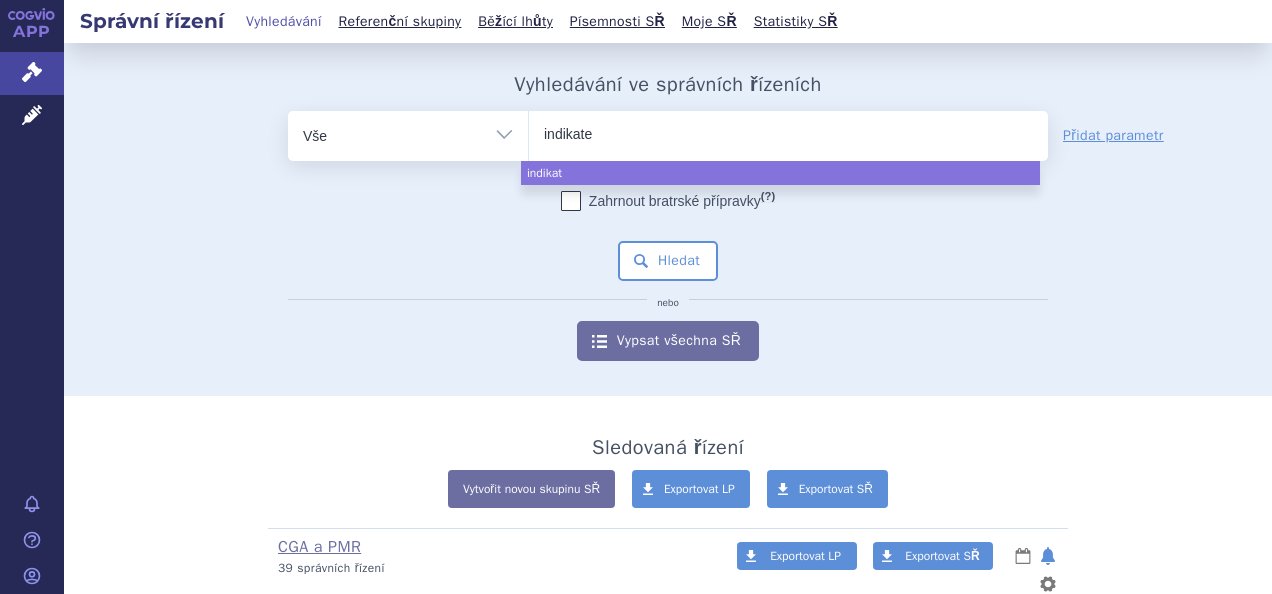 type on "indikater" 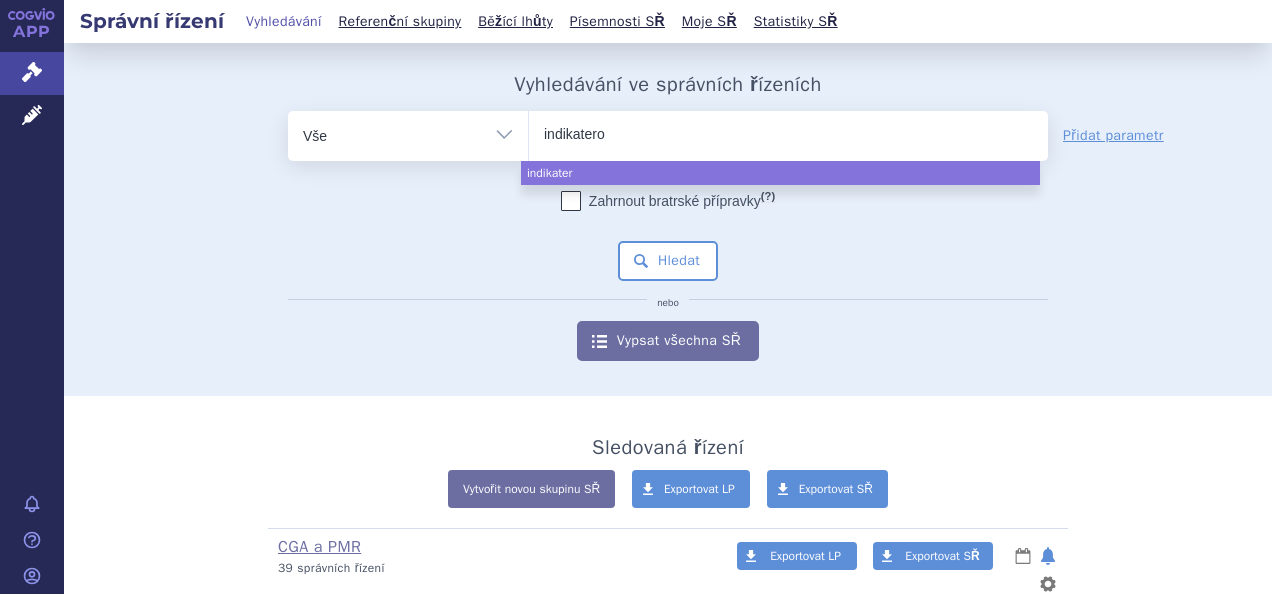 type on "indikaterol" 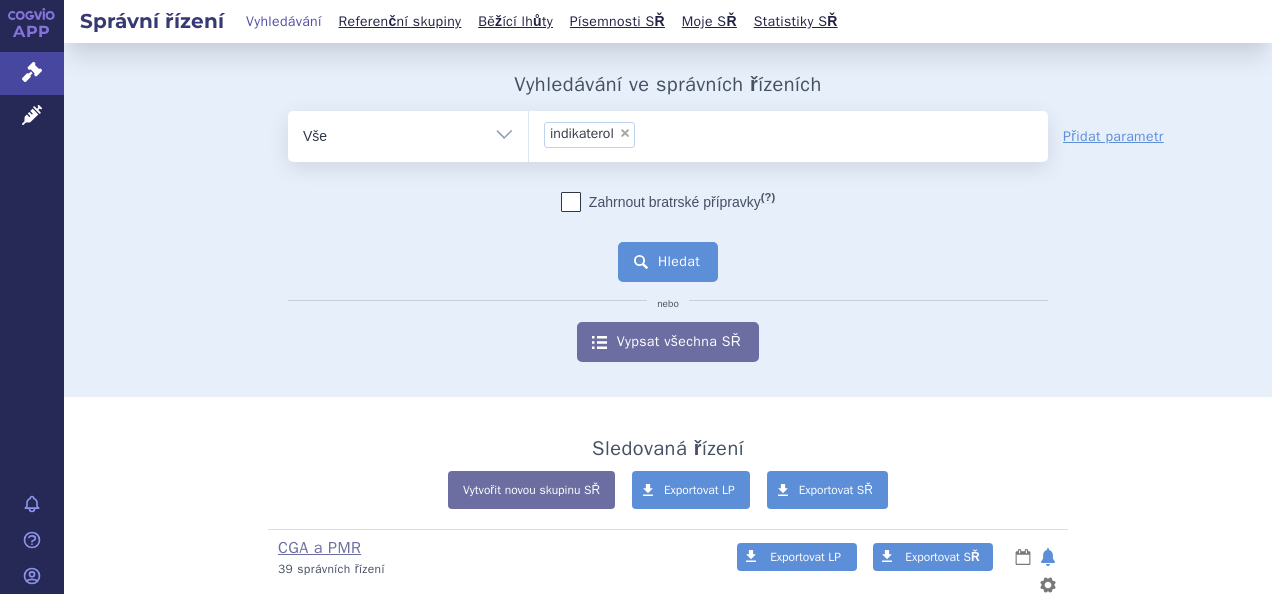 click on "Hledat" at bounding box center [668, 262] 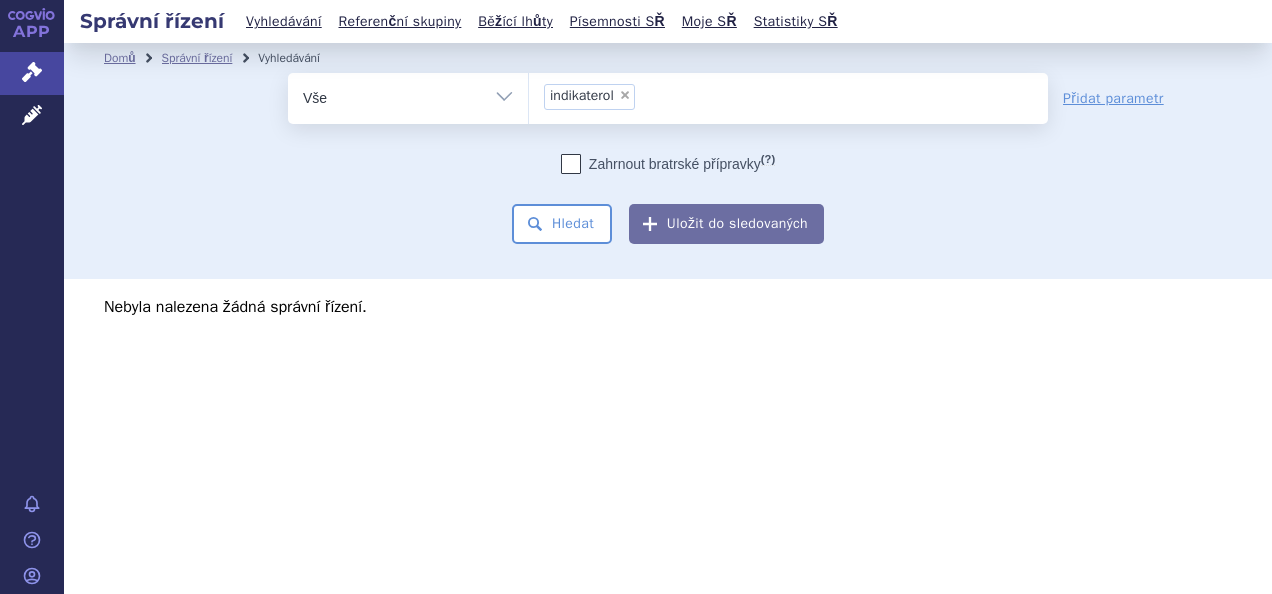 scroll, scrollTop: 0, scrollLeft: 0, axis: both 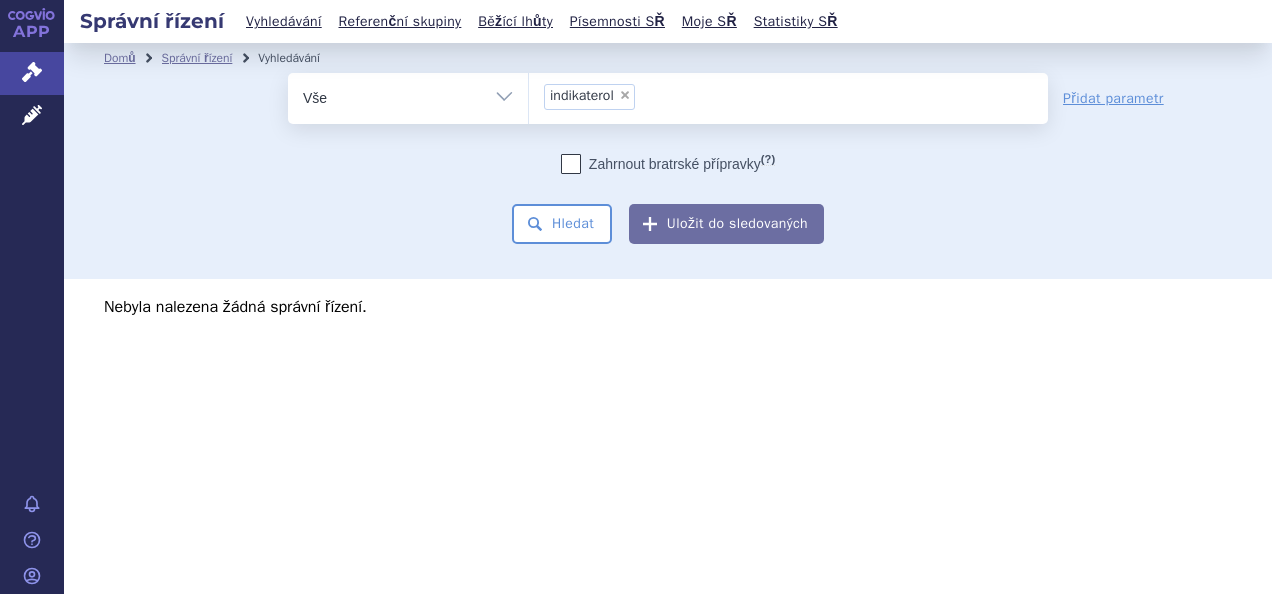 click on "×" at bounding box center (625, 95) 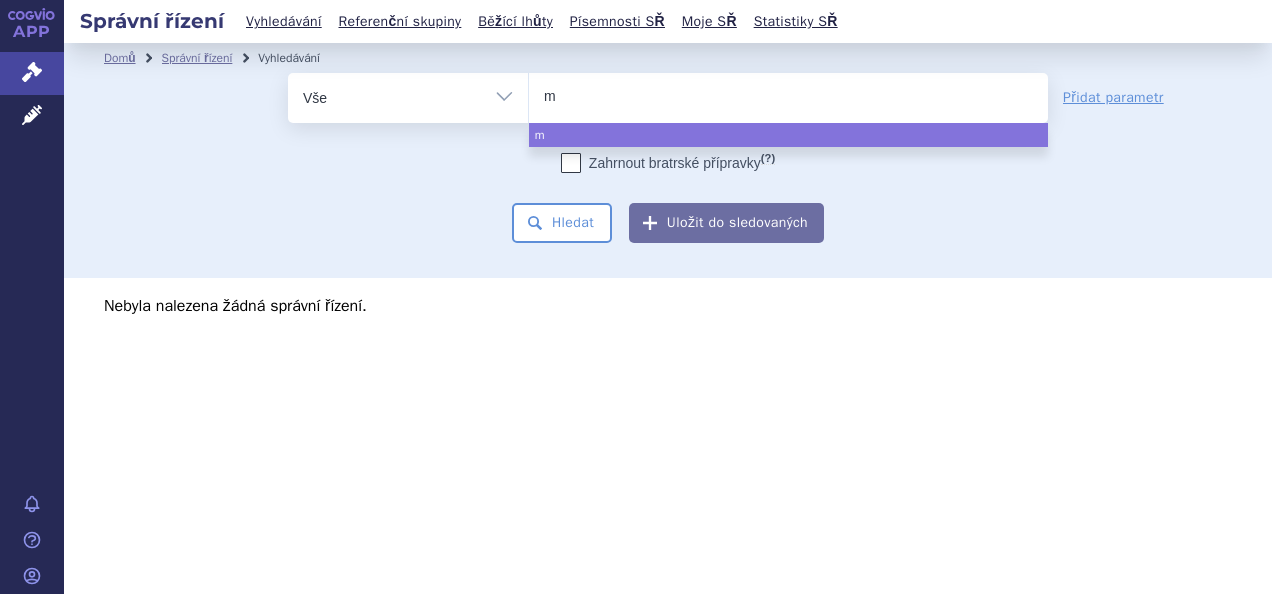 type on "mo" 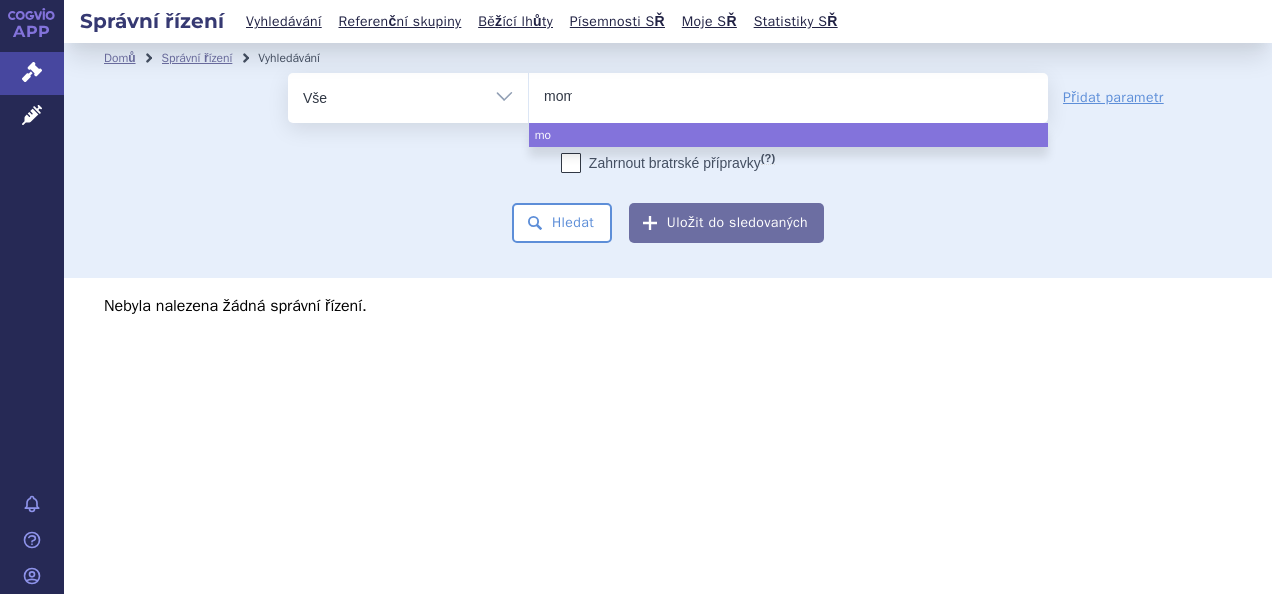 type on "mome" 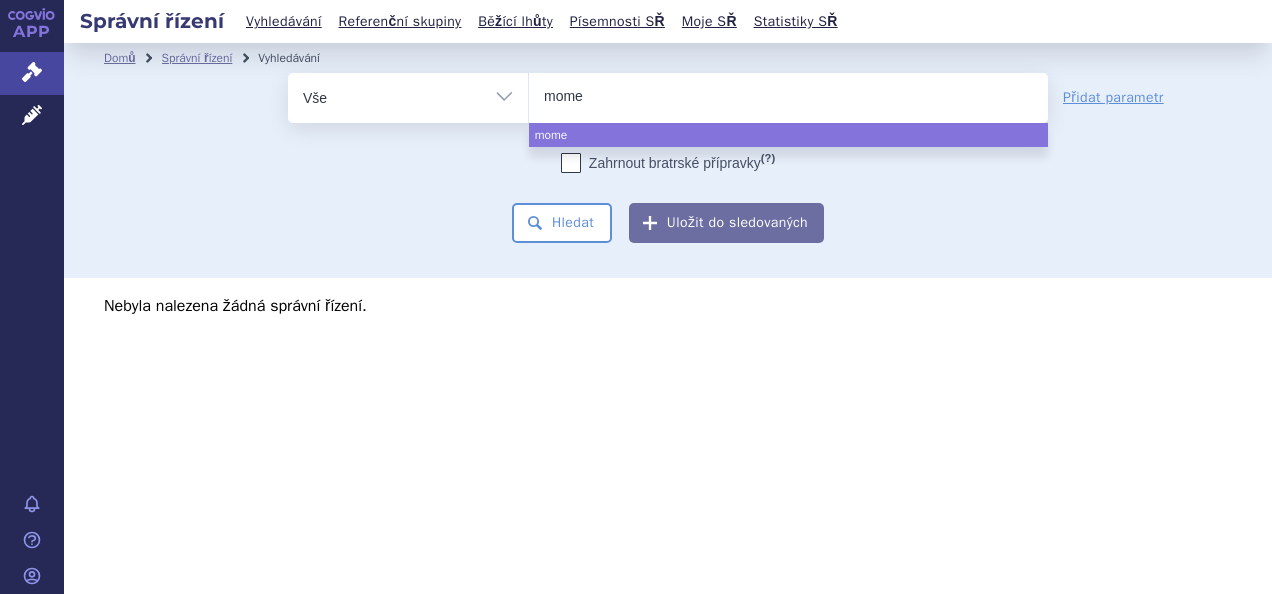 type on "momet" 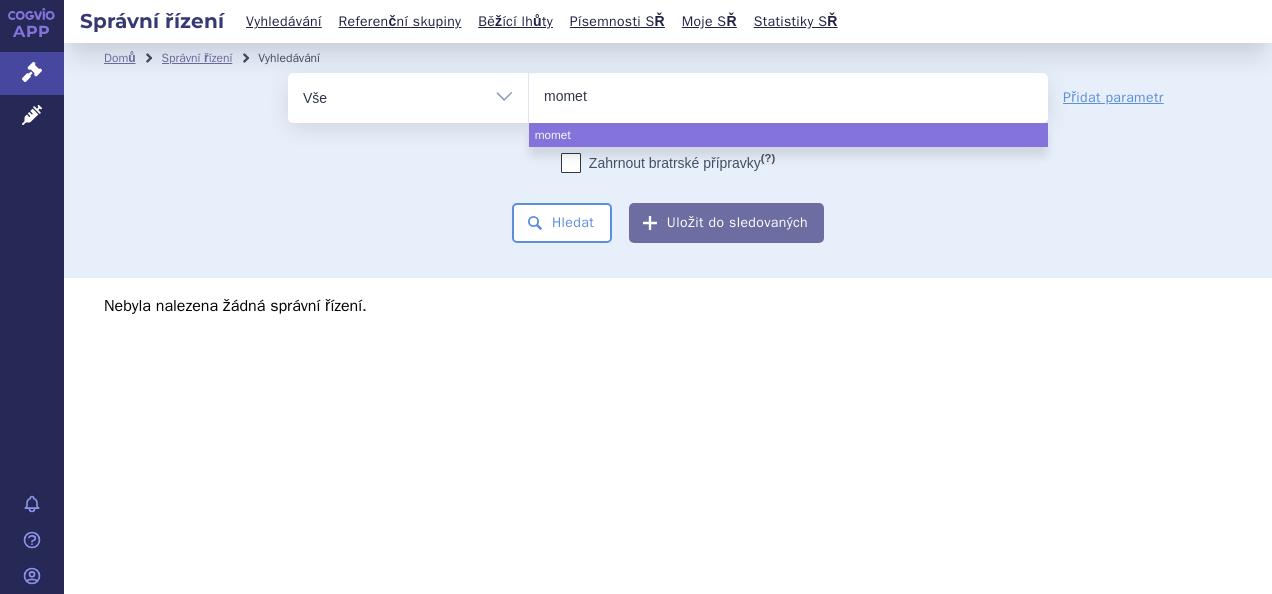 type on "mometa" 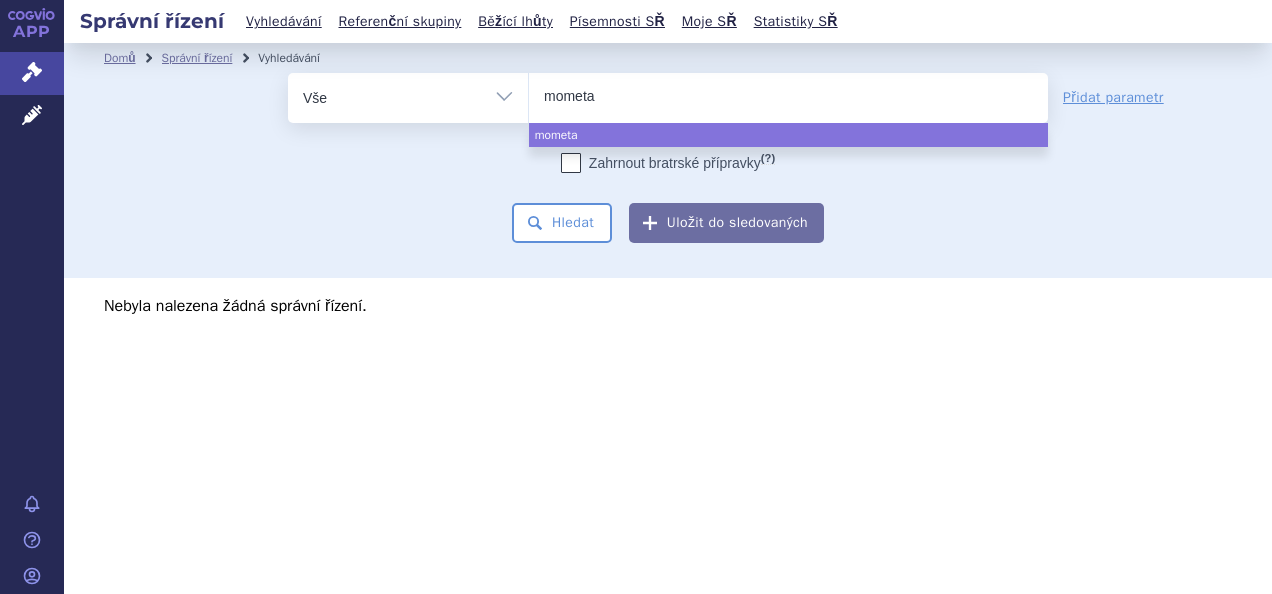type on "mometas" 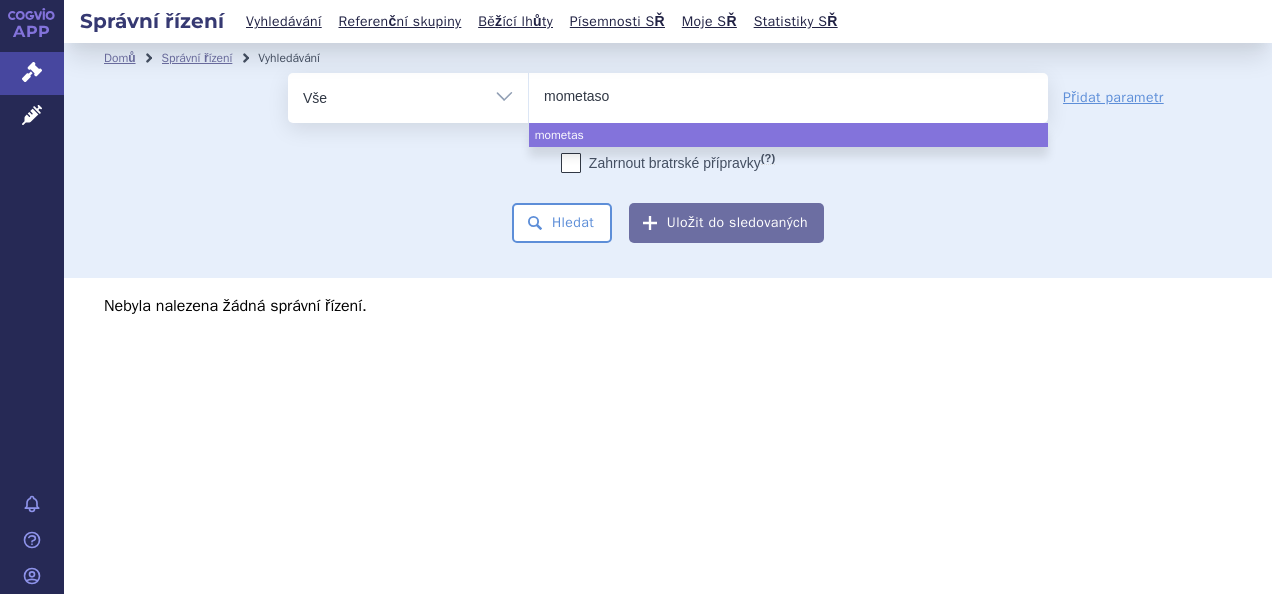type on "mometason" 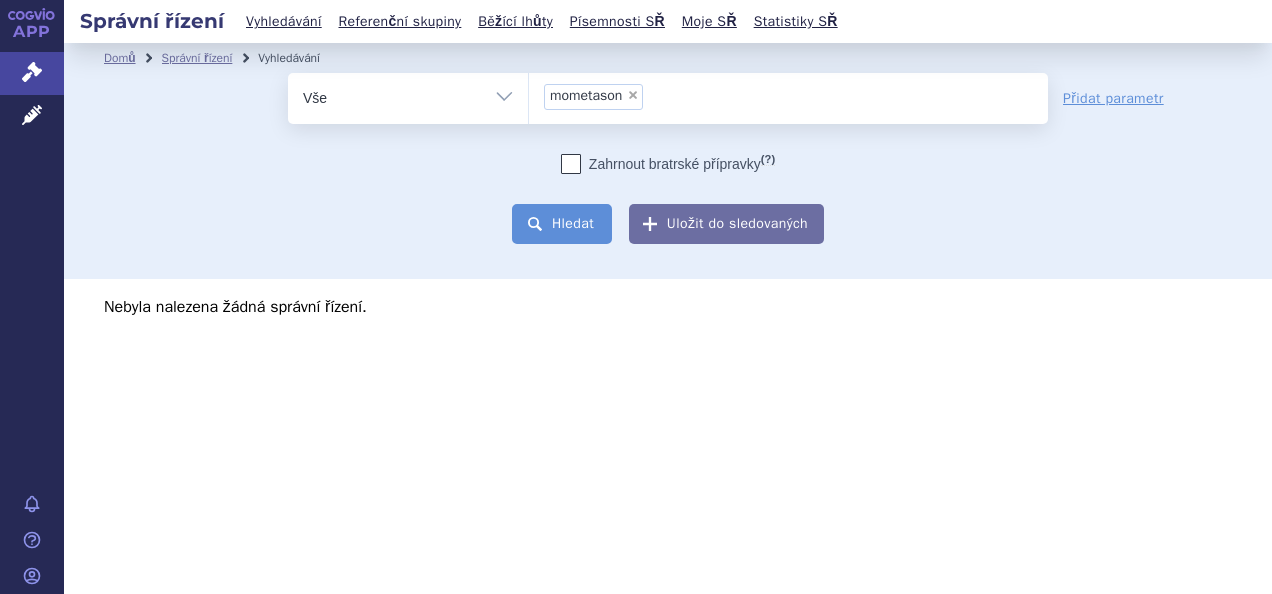click on "Hledat" at bounding box center [562, 224] 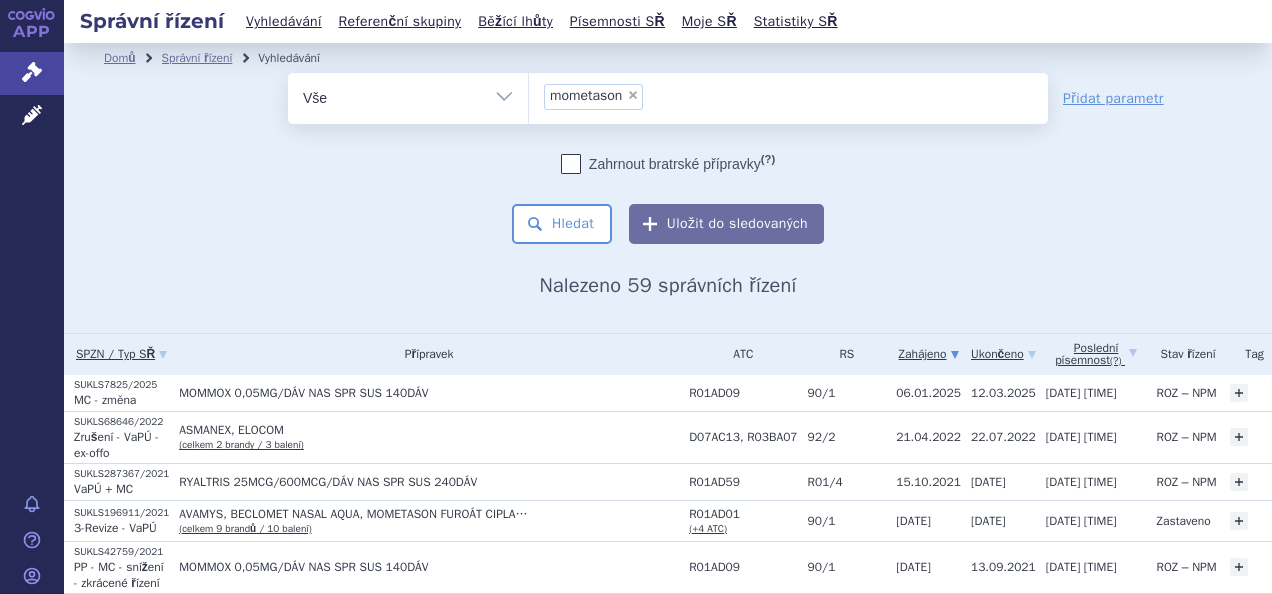 scroll, scrollTop: 0, scrollLeft: 0, axis: both 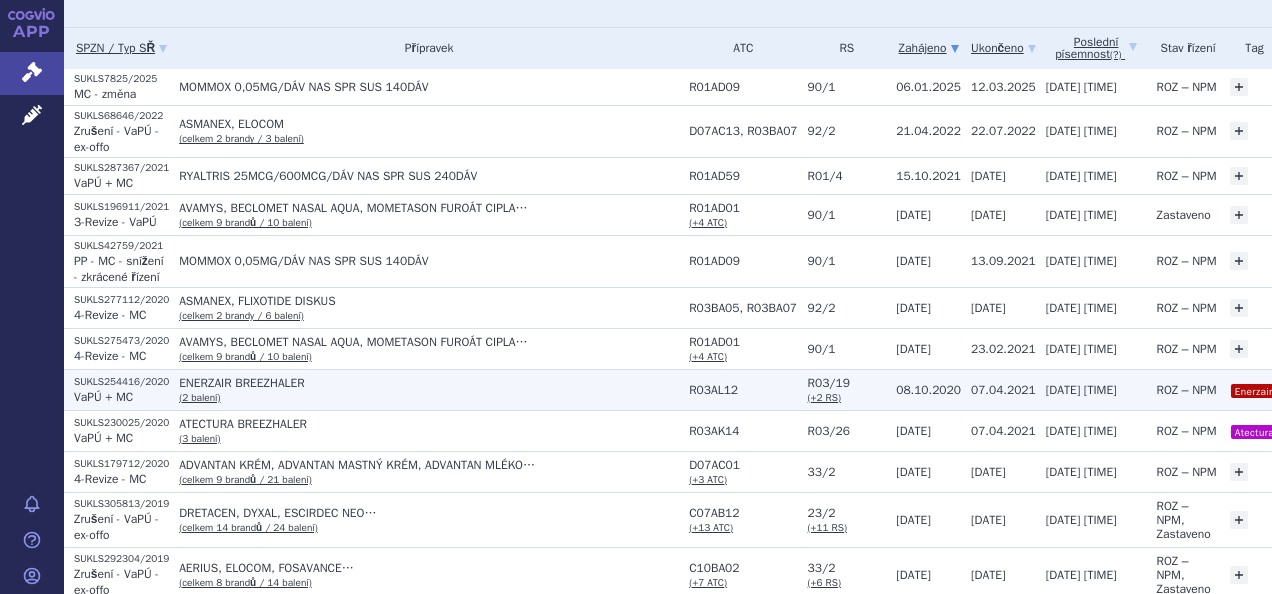 click on "ENERZAIR BREEZHALER" at bounding box center (429, 87) 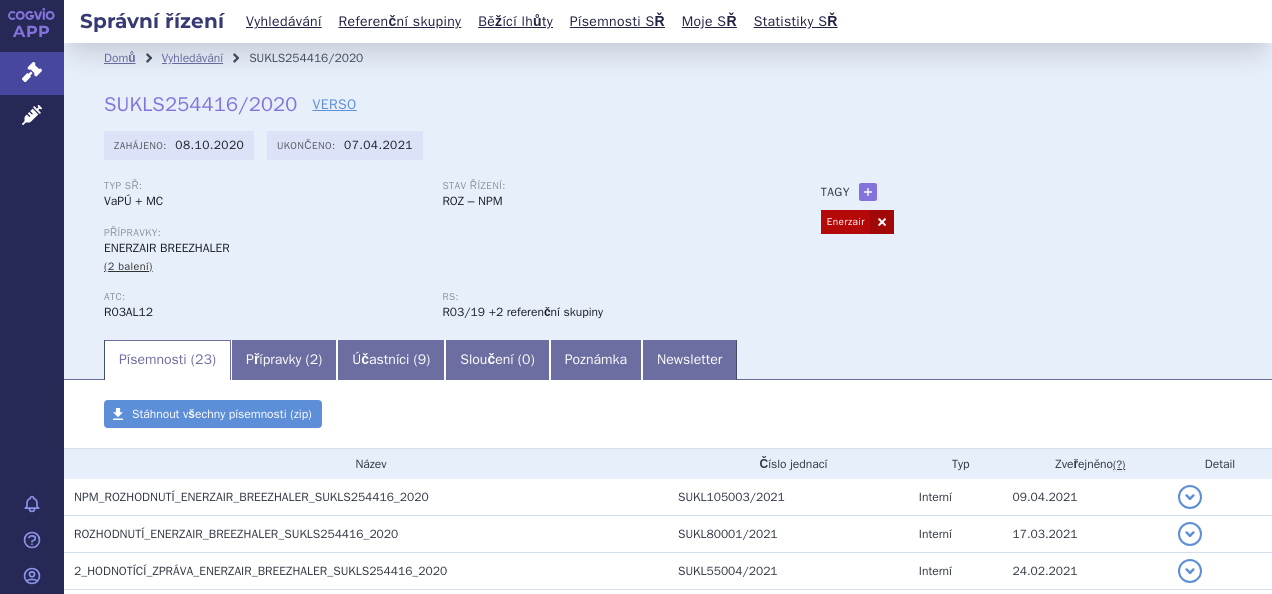 scroll, scrollTop: 0, scrollLeft: 0, axis: both 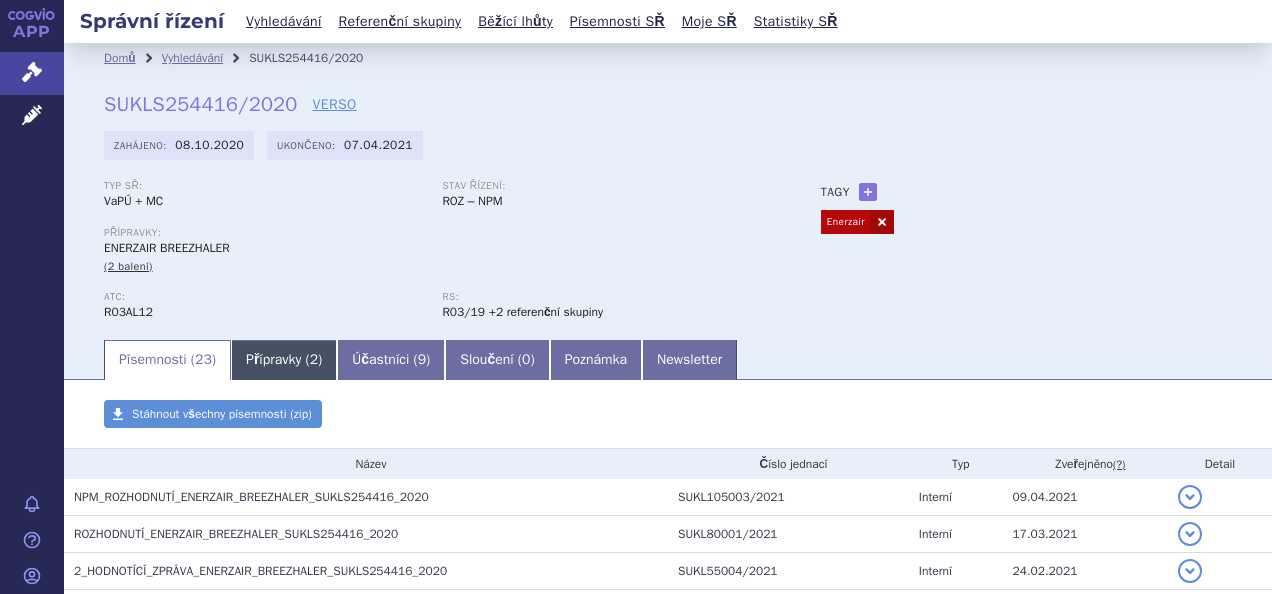 click on "Přípravky ( 2 )" at bounding box center [284, 360] 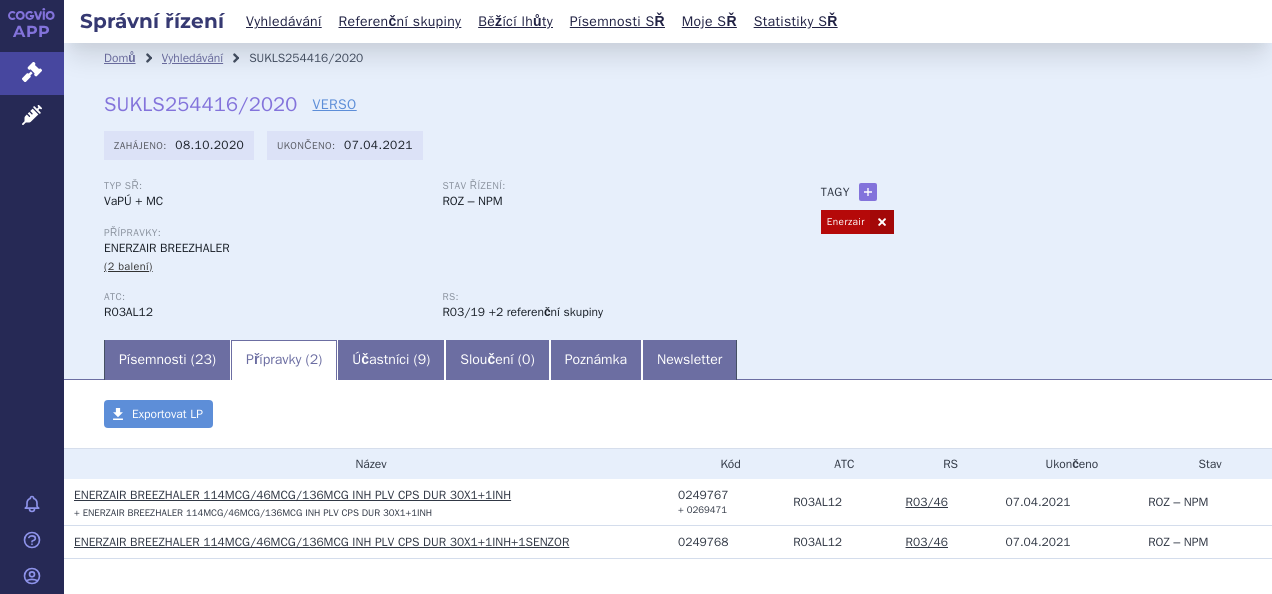 click on "ENERZAIR BREEZHALER 114MCG/46MCG/136MCG INH PLV CPS DUR 30X1+1INH" at bounding box center (292, 495) 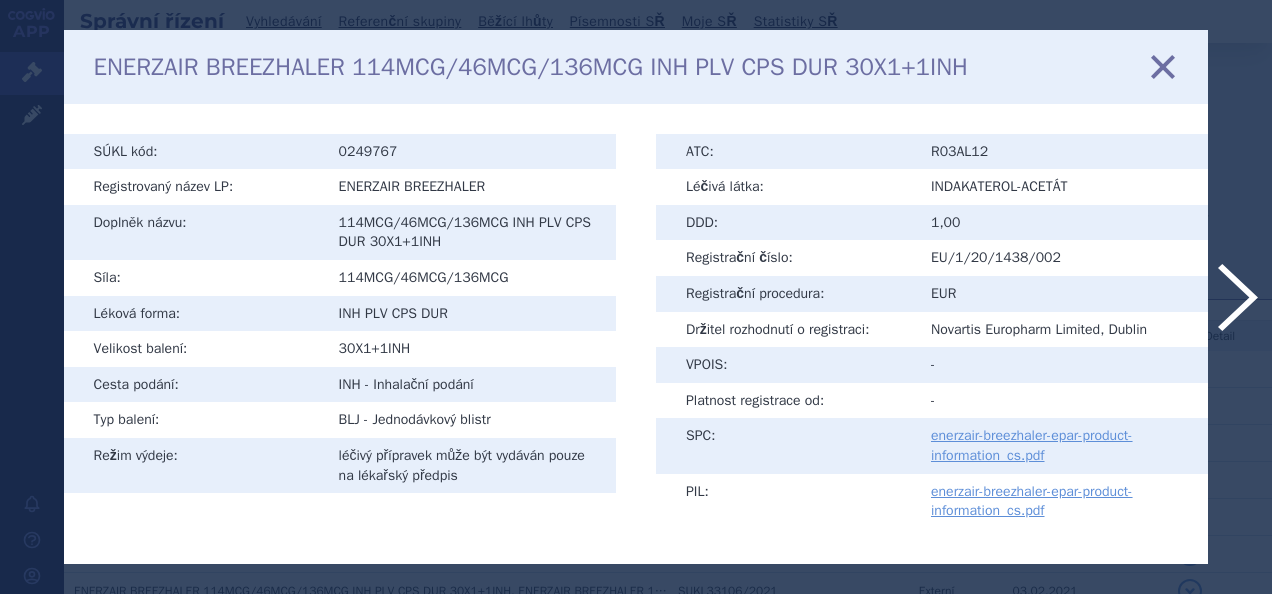 scroll, scrollTop: 0, scrollLeft: 0, axis: both 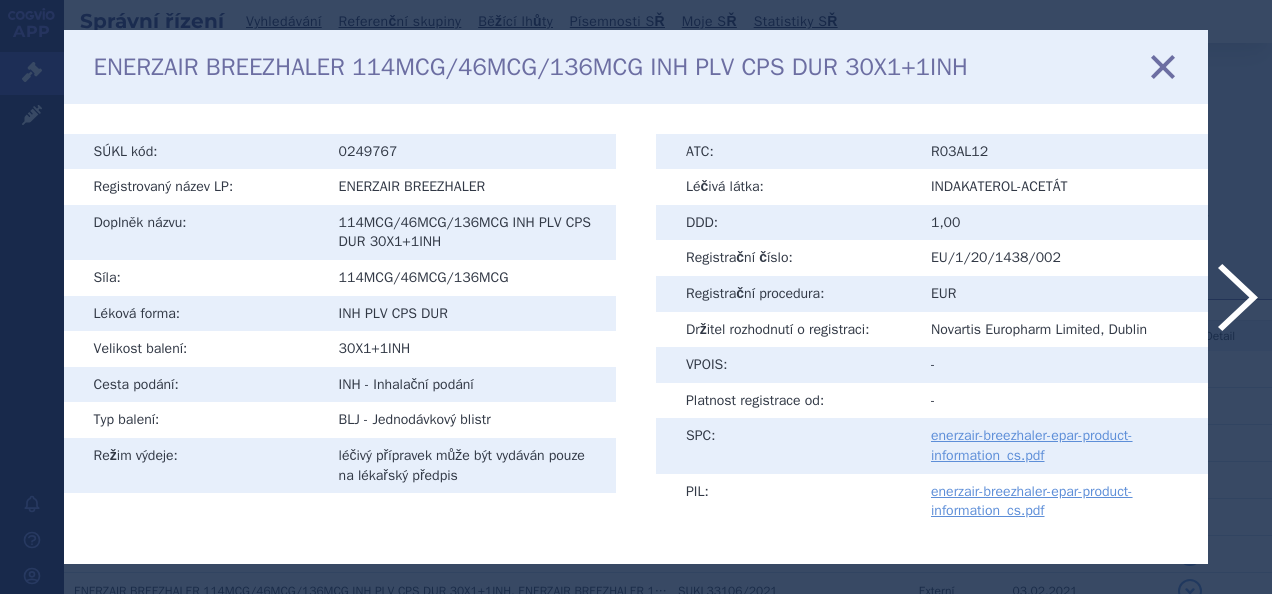 click at bounding box center [1163, 66] 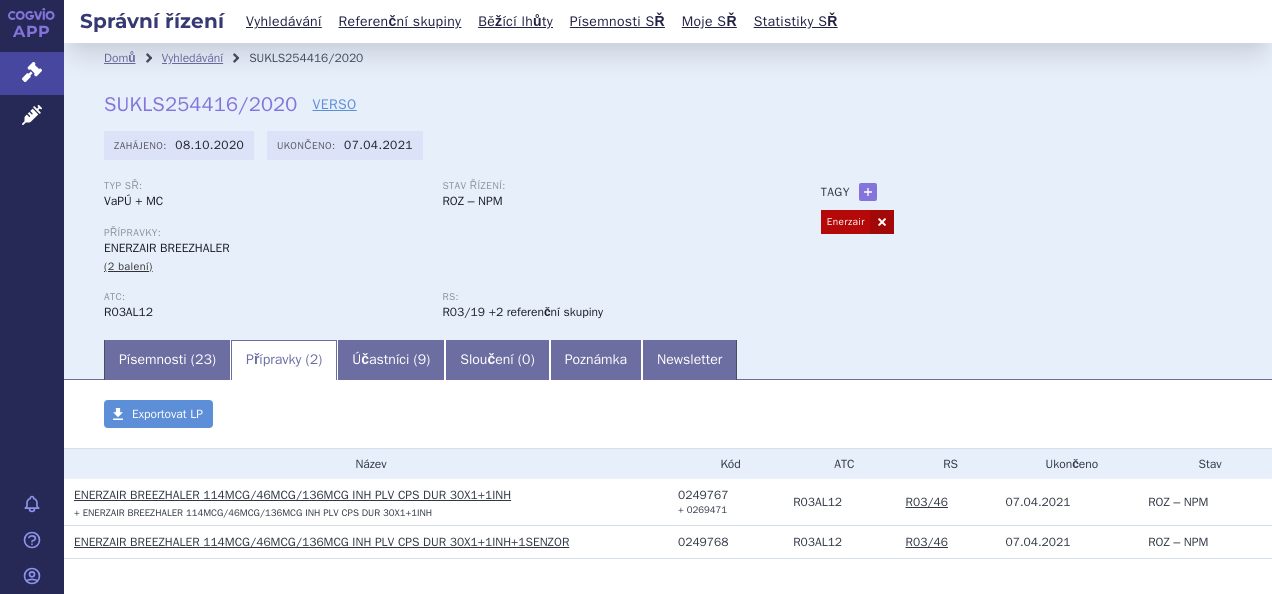 scroll, scrollTop: 0, scrollLeft: 0, axis: both 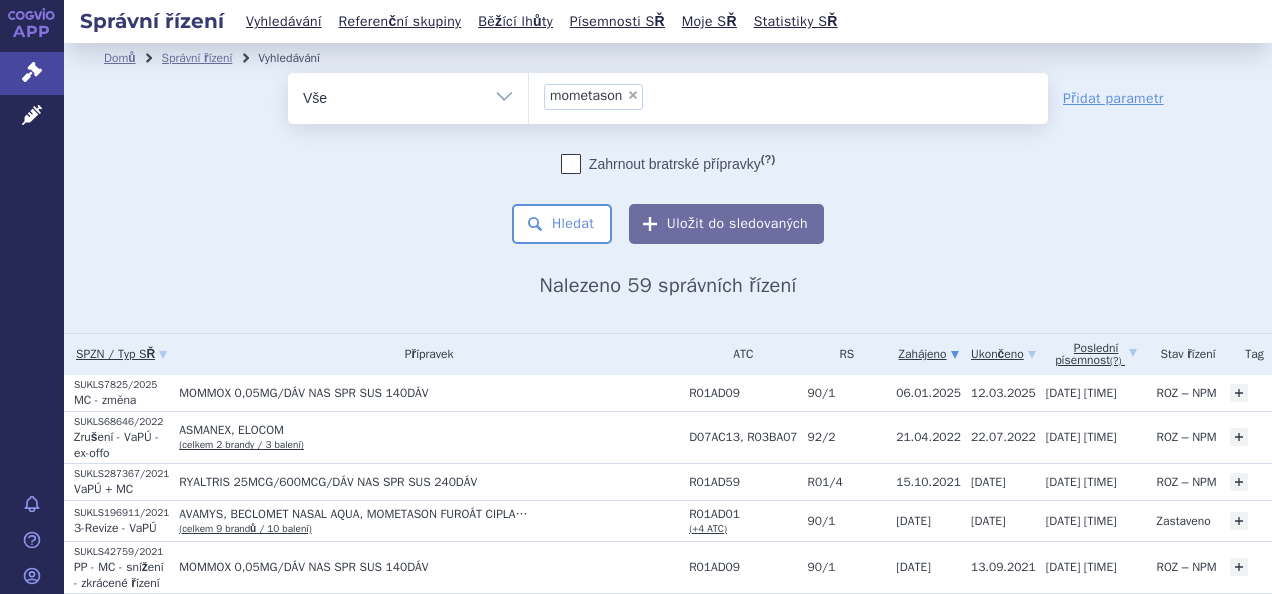 click on "× mometason" at bounding box center (788, 95) 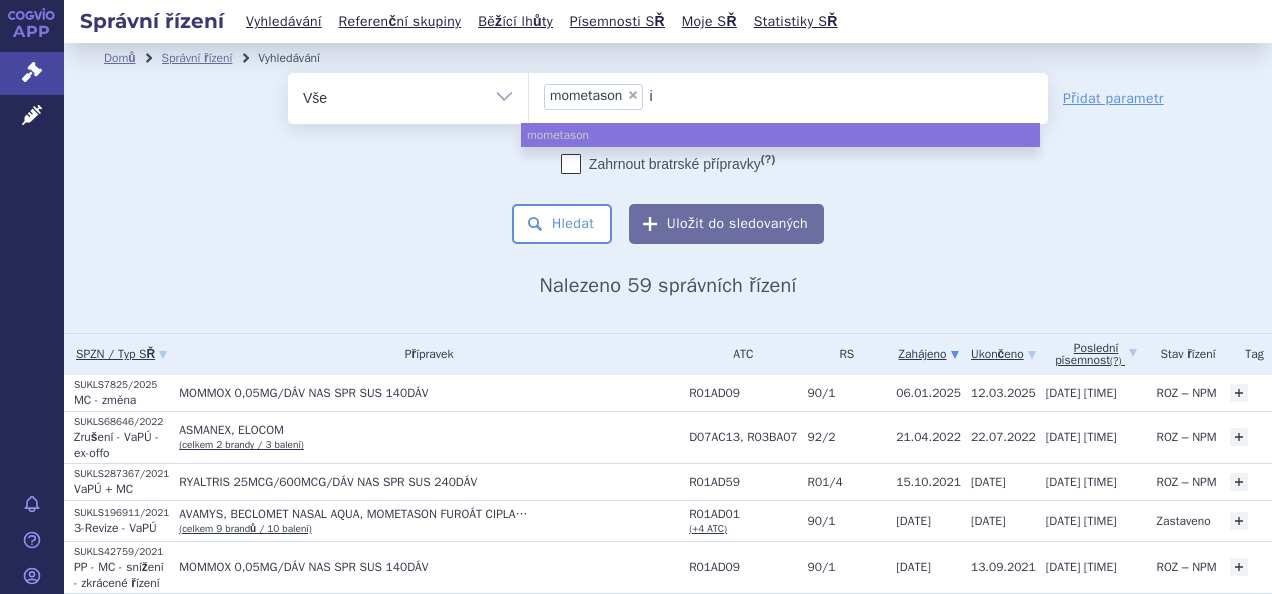 type on "in" 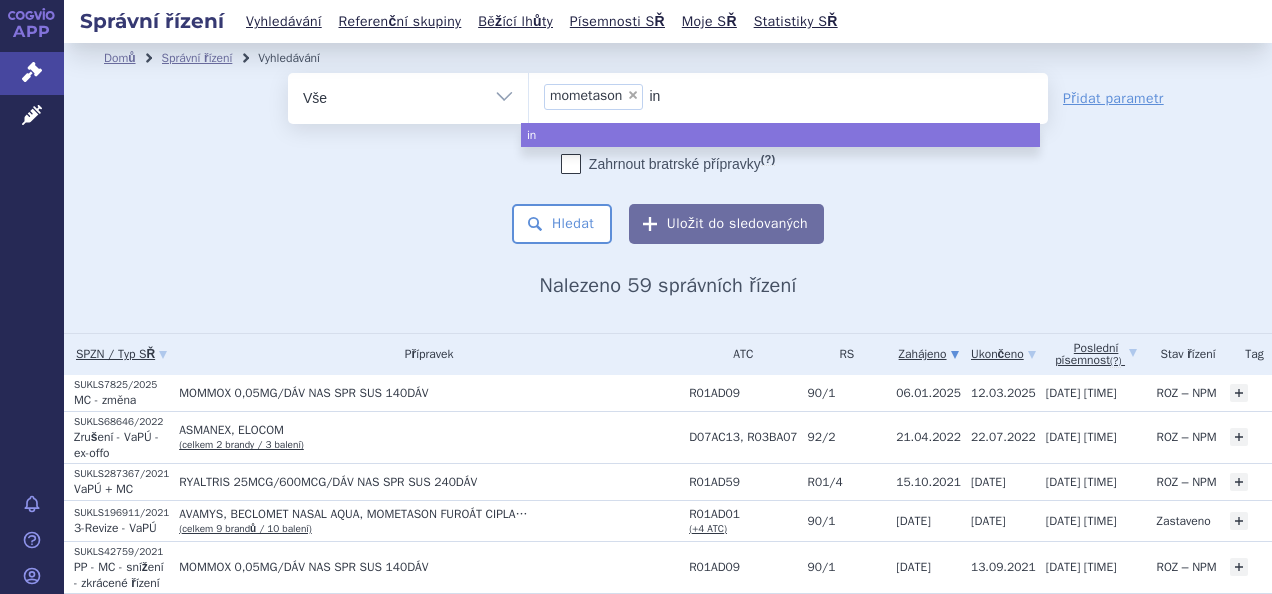 type on "ind" 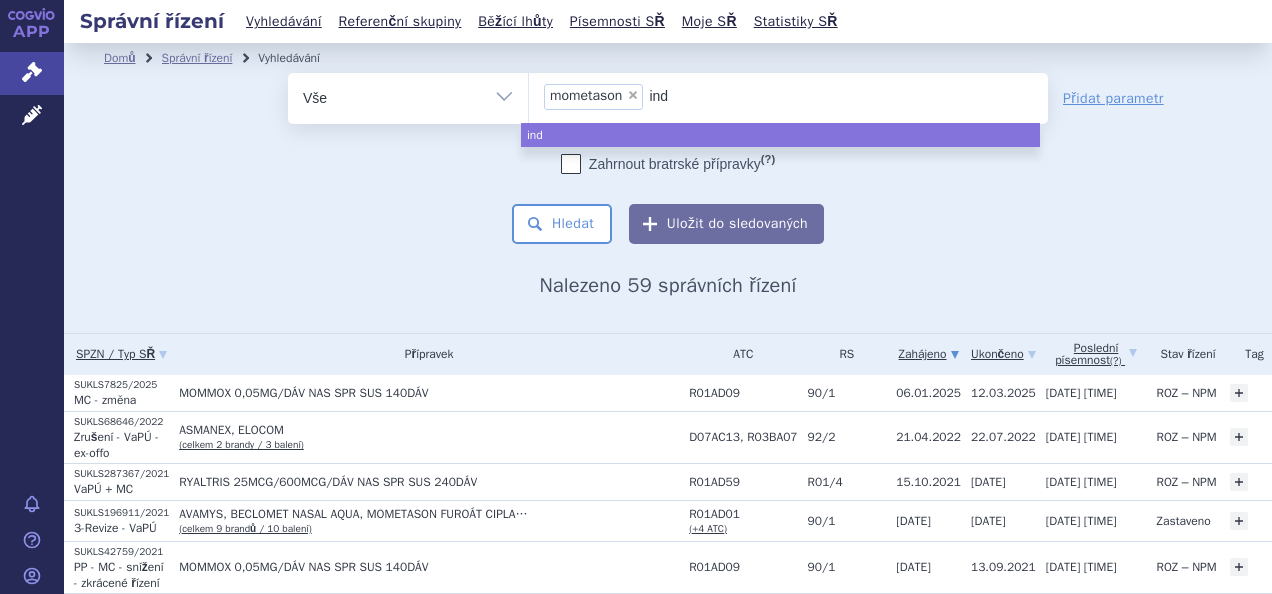 type on "inda" 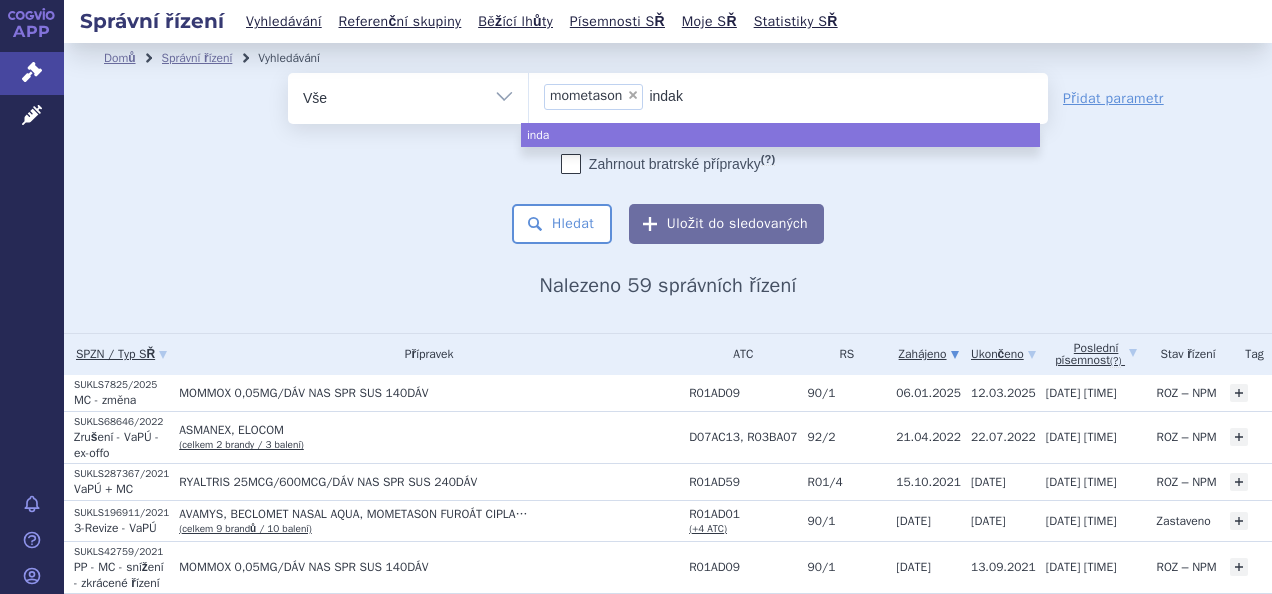 type on "indaka" 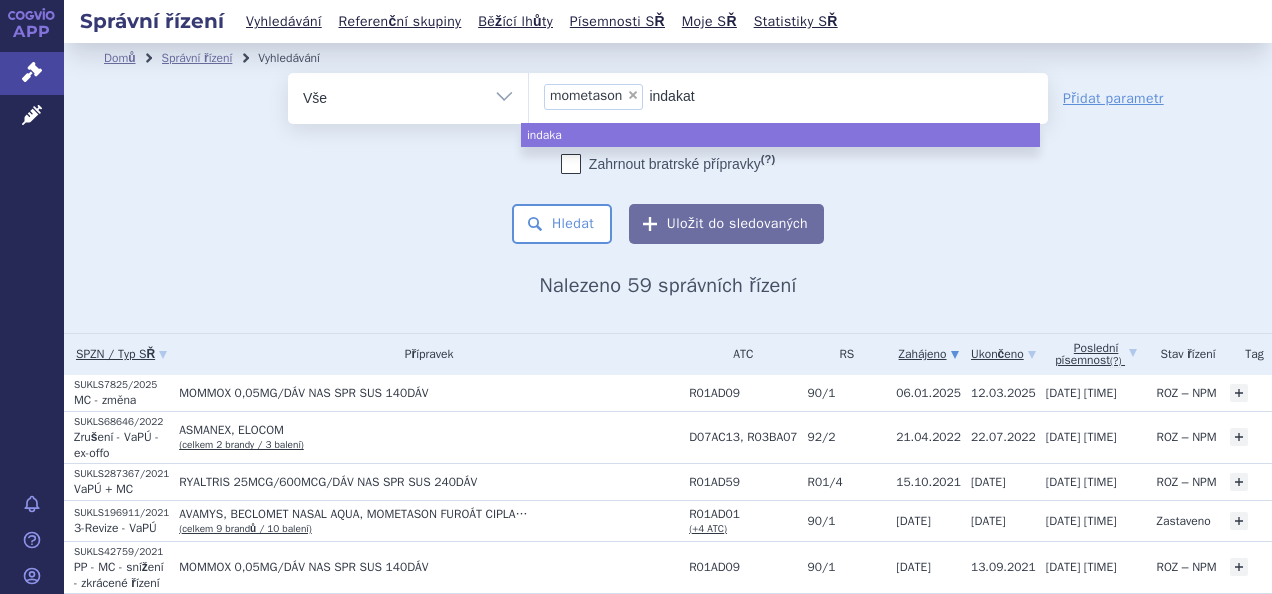 type on "indakate" 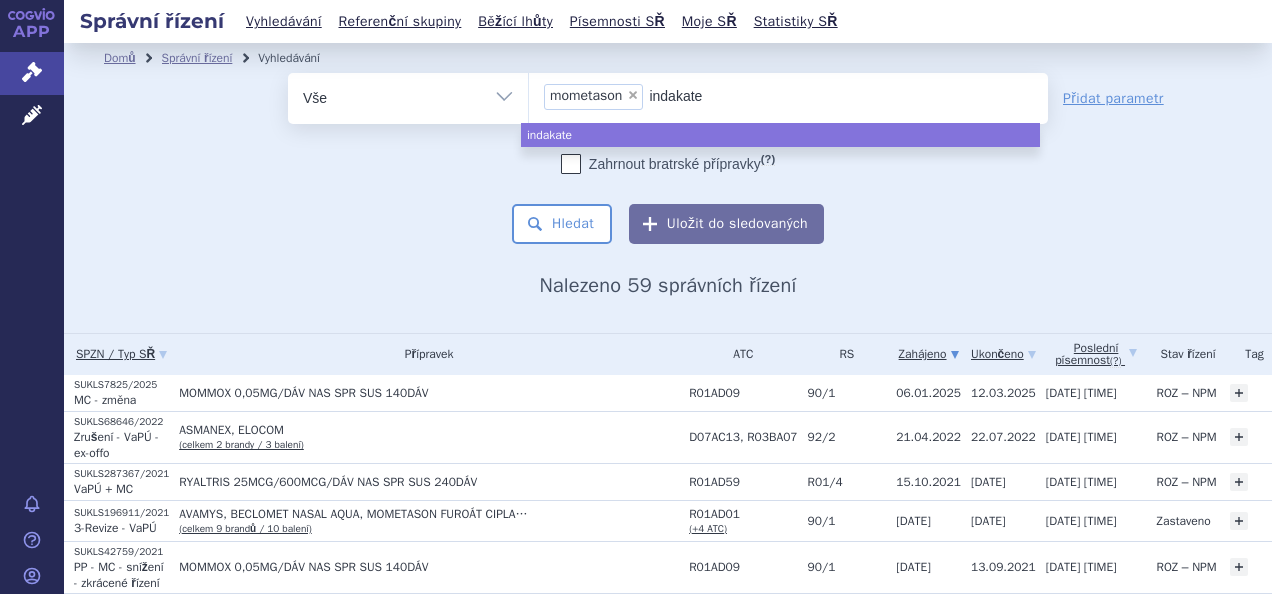 type on "indakater" 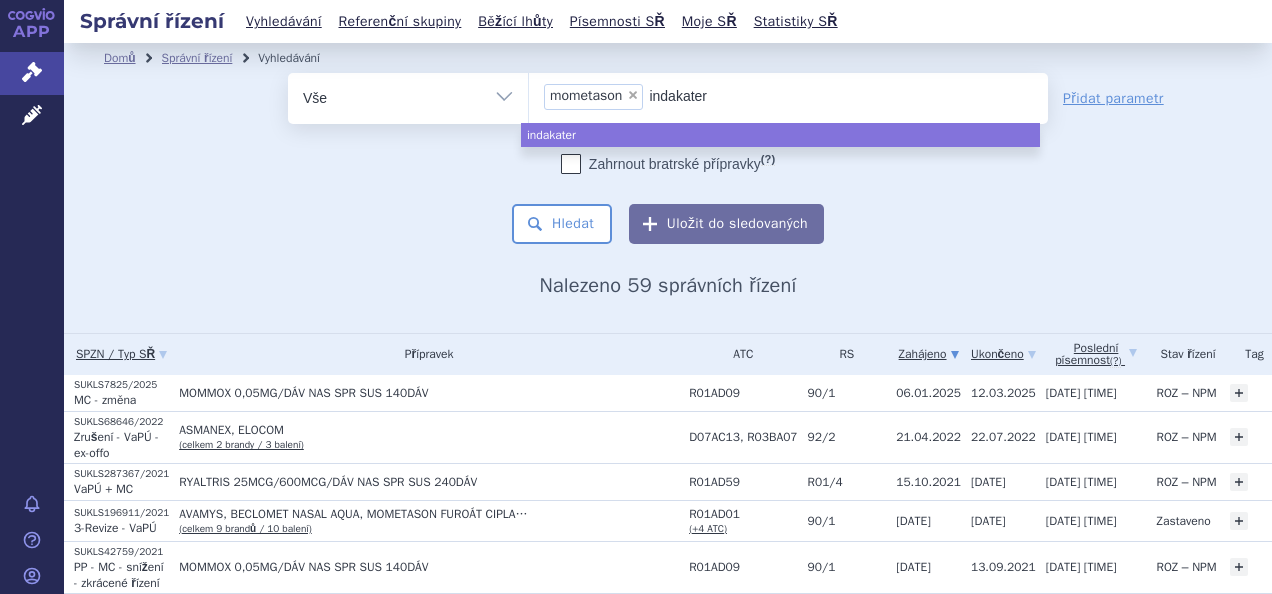 type on "indakatero" 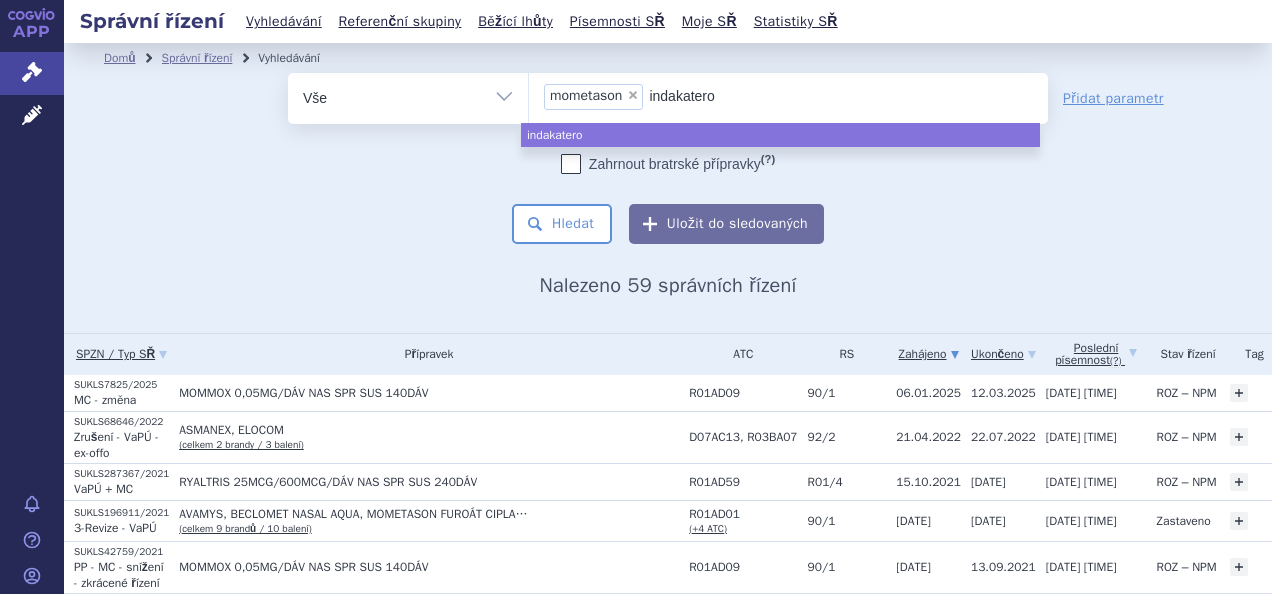 type on "indakaterol" 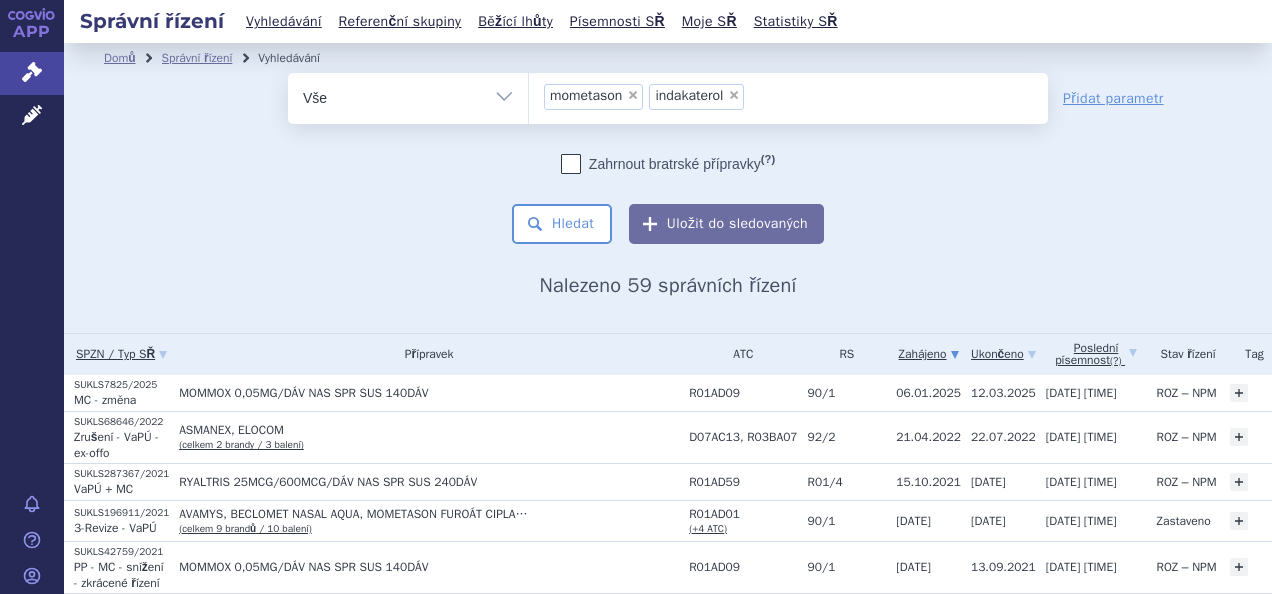 click on "Zahrnout bratrské přípravky  (?)
* Pozor, hledání dle vyhledávacího parametru  Indikační omezení dle MeSH  právě prochází aktualizací, neboť bylo vydáno nové SCAU. Výsledek vašeho hledání může být mírně omezený. Všechna data budou opět k dispozici během několika dní.
Hledat
Uložit do sledovaných" at bounding box center [668, 199] 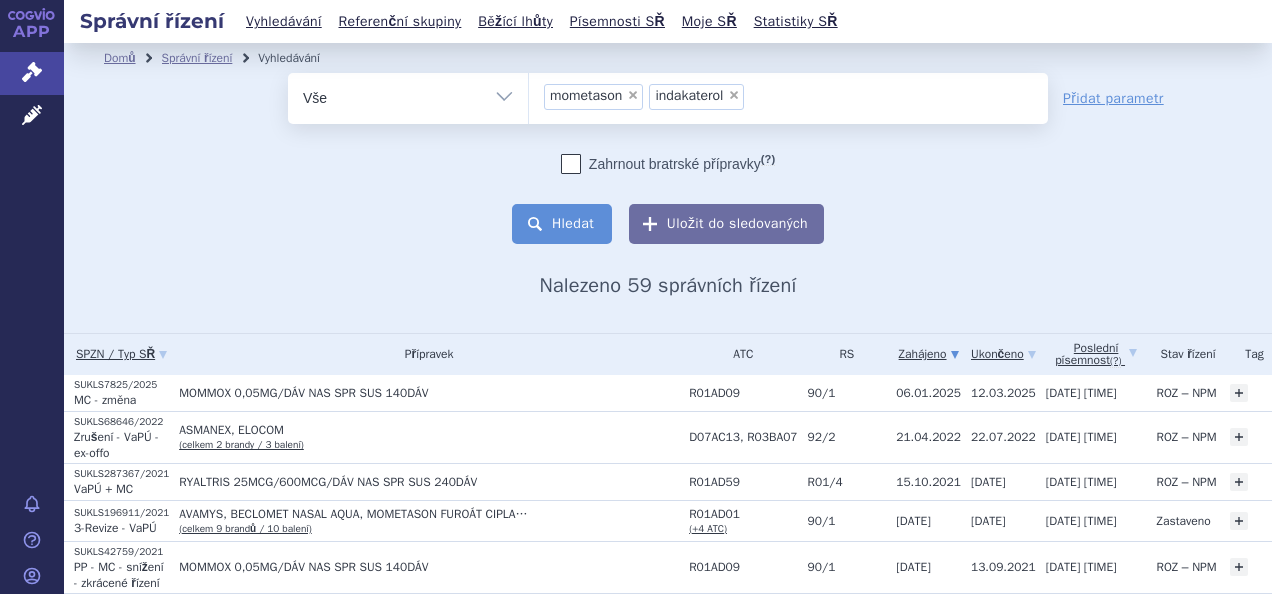 click on "Hledat" at bounding box center (562, 224) 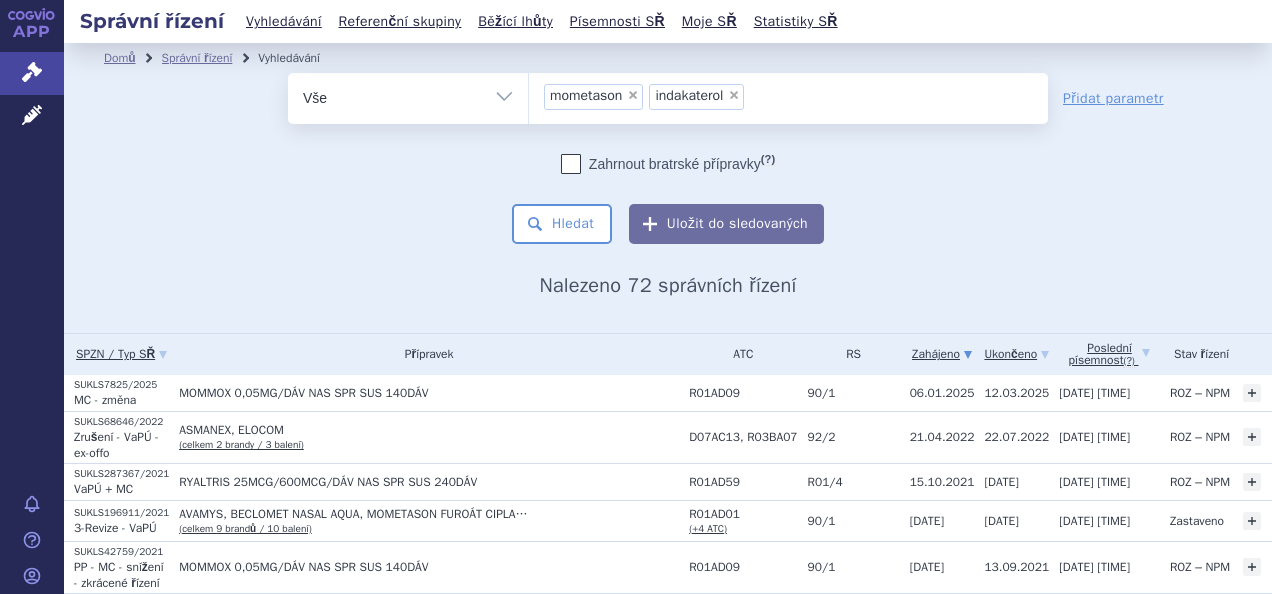 scroll, scrollTop: 0, scrollLeft: 0, axis: both 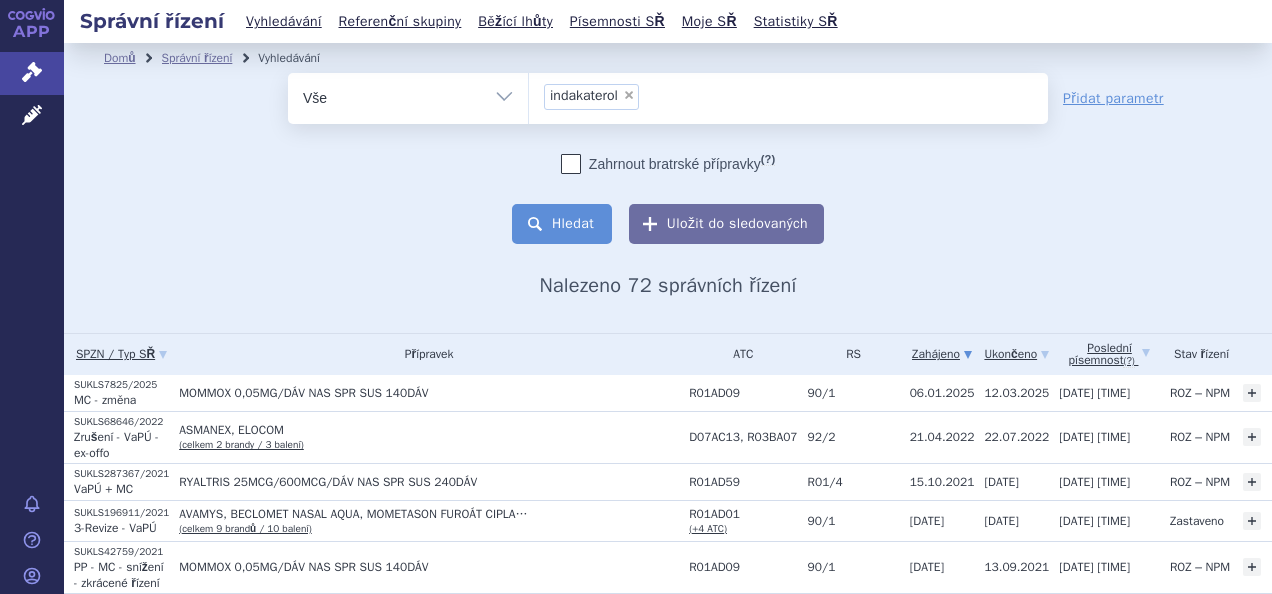 click on "Hledat" at bounding box center [562, 224] 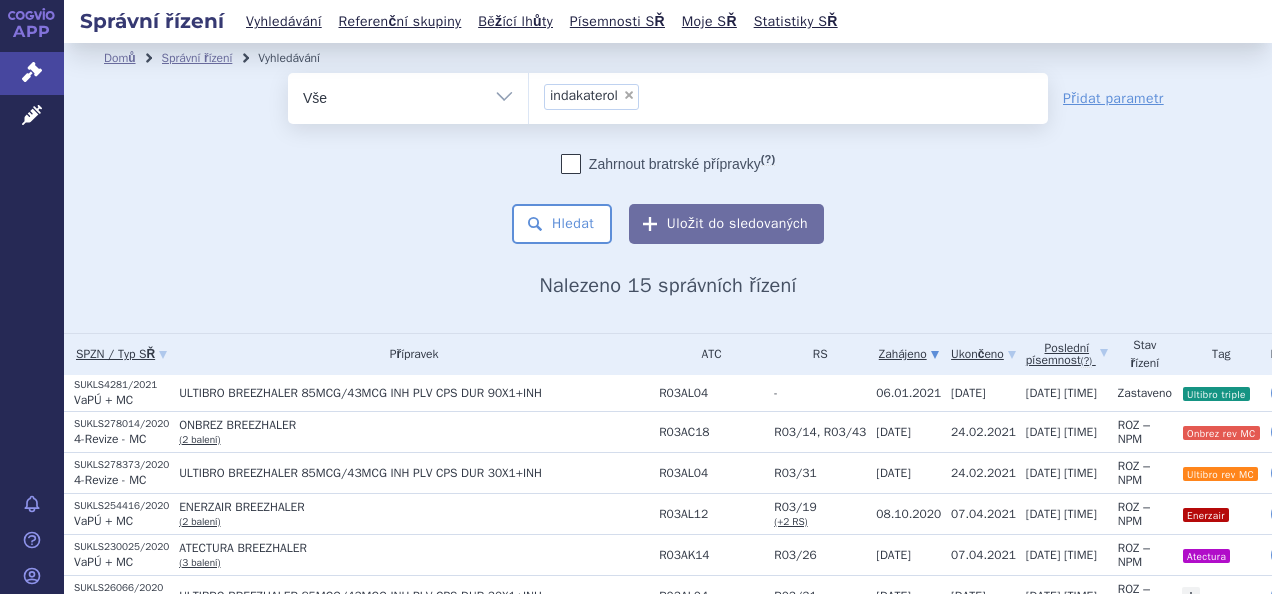 scroll, scrollTop: 0, scrollLeft: 0, axis: both 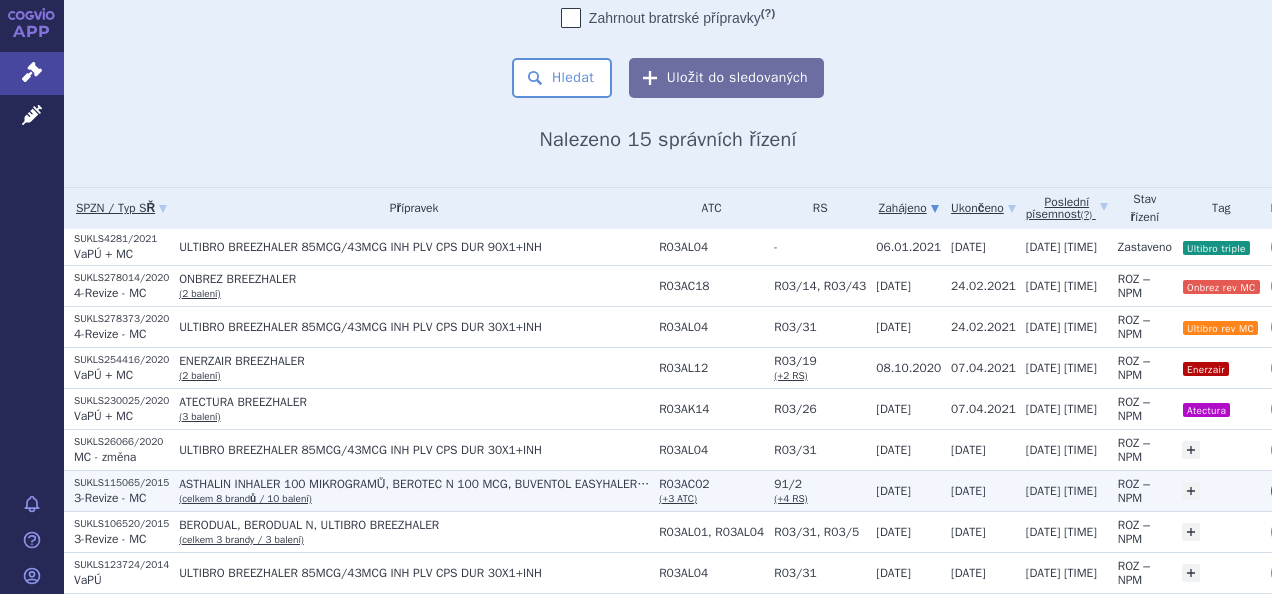 click on "ASTHALIN INHALER 100 MIKROGRAMŮ, BEROTEC N 100 MCG, BUVENTOL EASYHALER…
(celkem 8 brandů / 10 balení)" at bounding box center [409, 247] 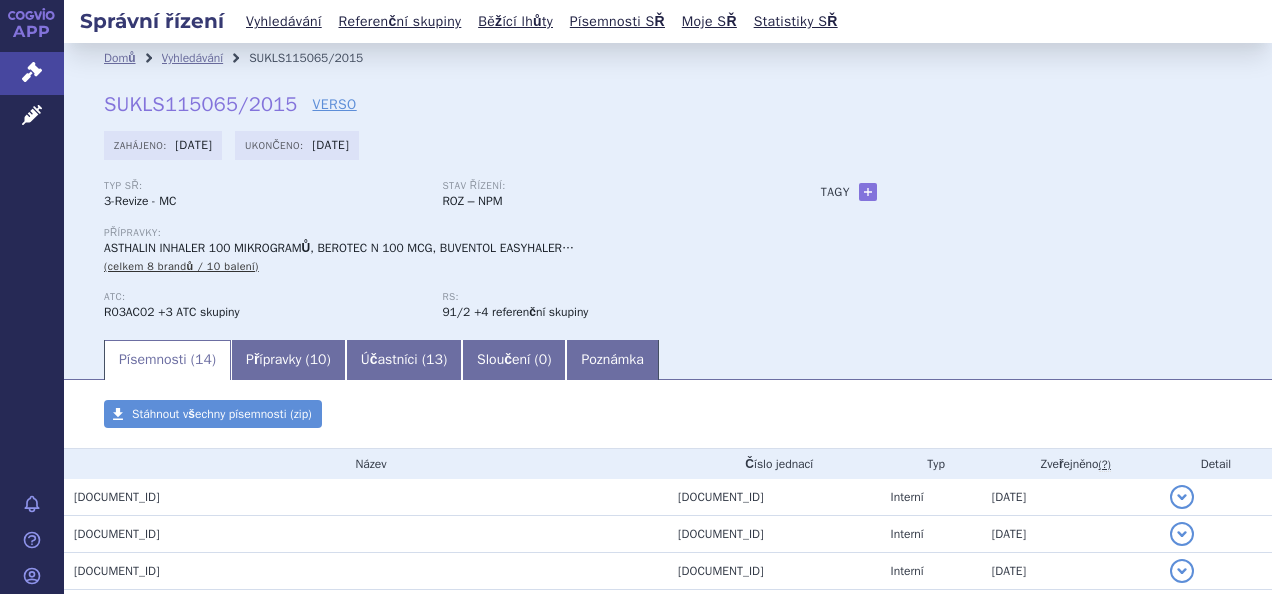 scroll, scrollTop: 0, scrollLeft: 0, axis: both 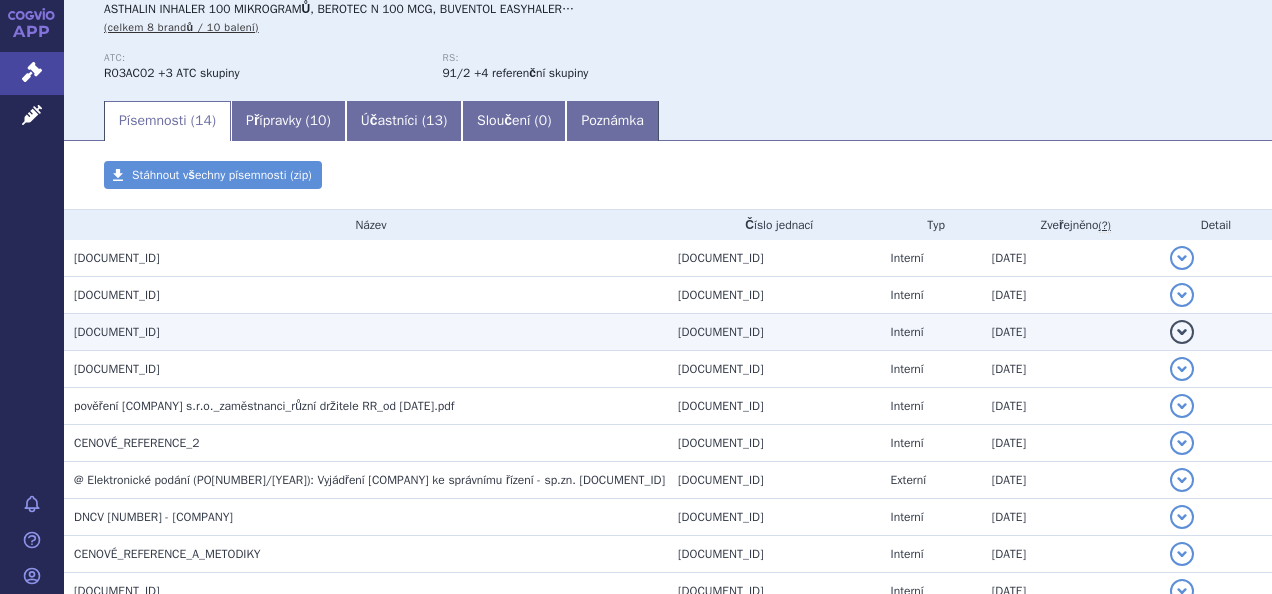 click on "HZ_SUKLS115065_2015" at bounding box center (117, 258) 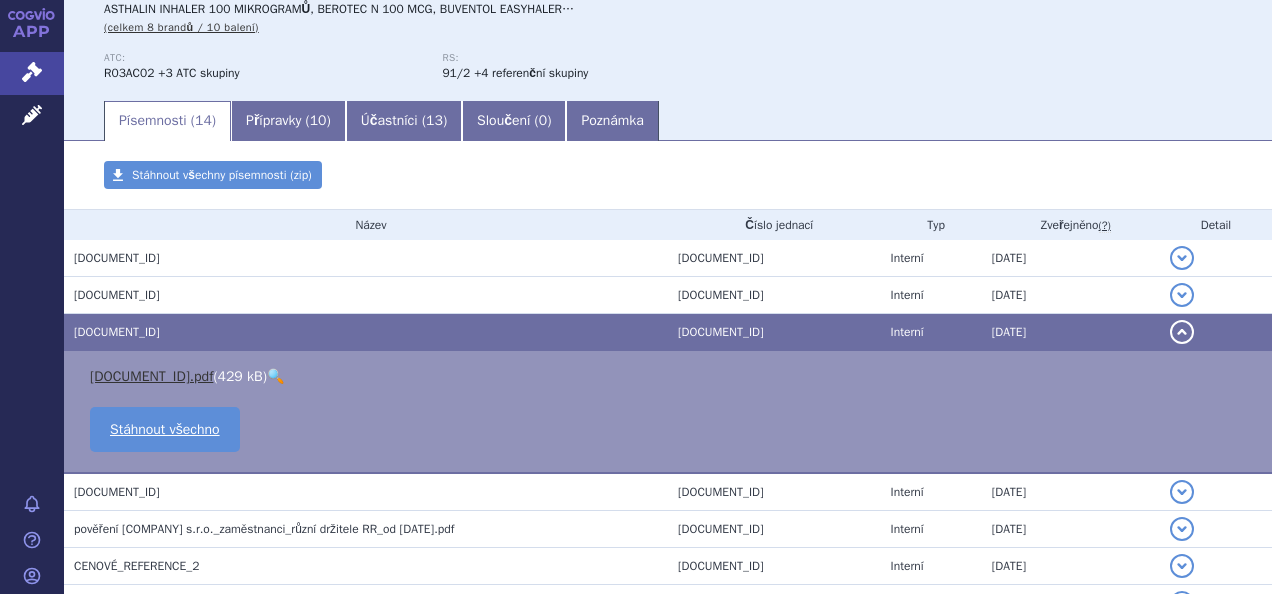 click on "HZ_SUKLS115065_2015.pdf" at bounding box center [151, 376] 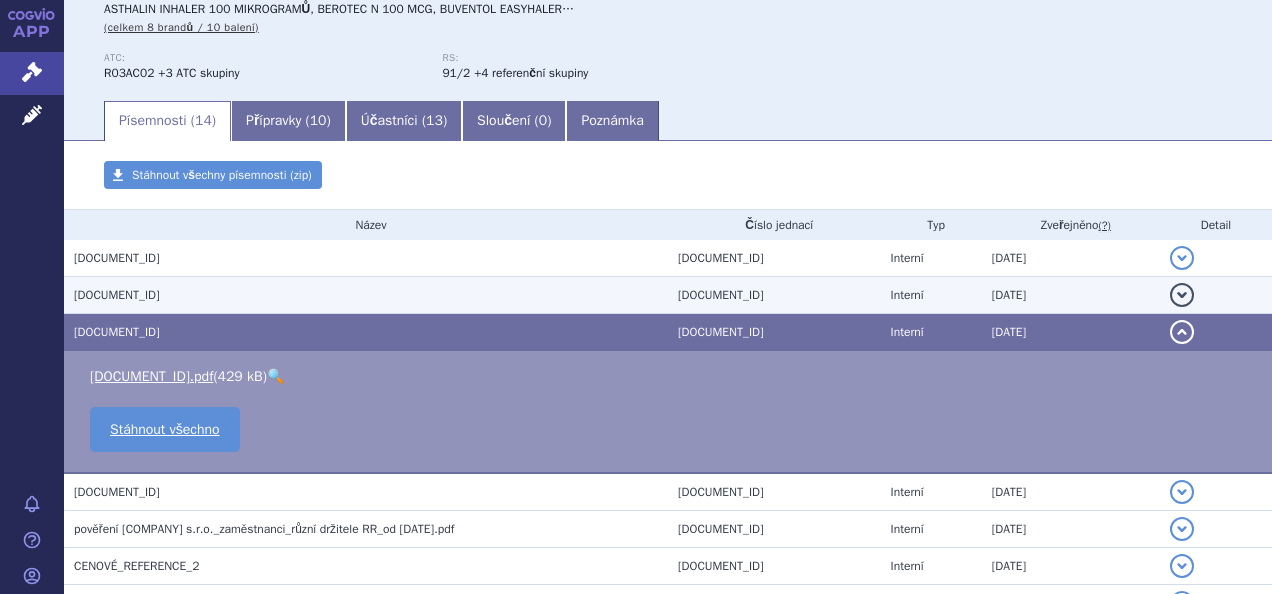 scroll, scrollTop: 0, scrollLeft: 0, axis: both 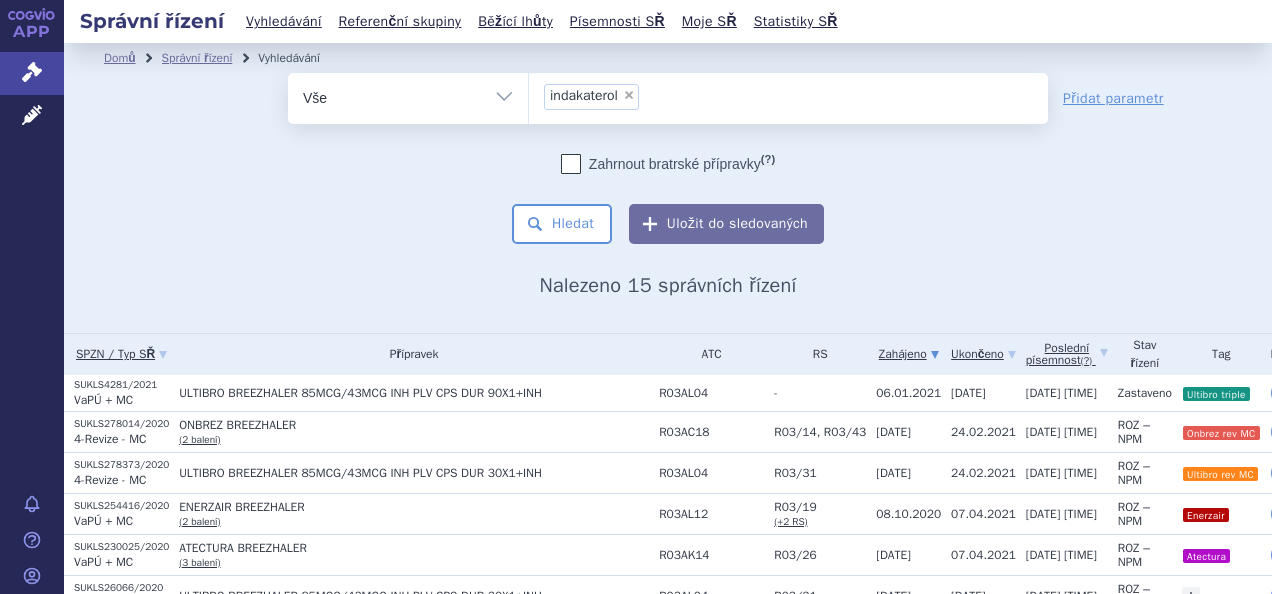 click on "×" at bounding box center (629, 95) 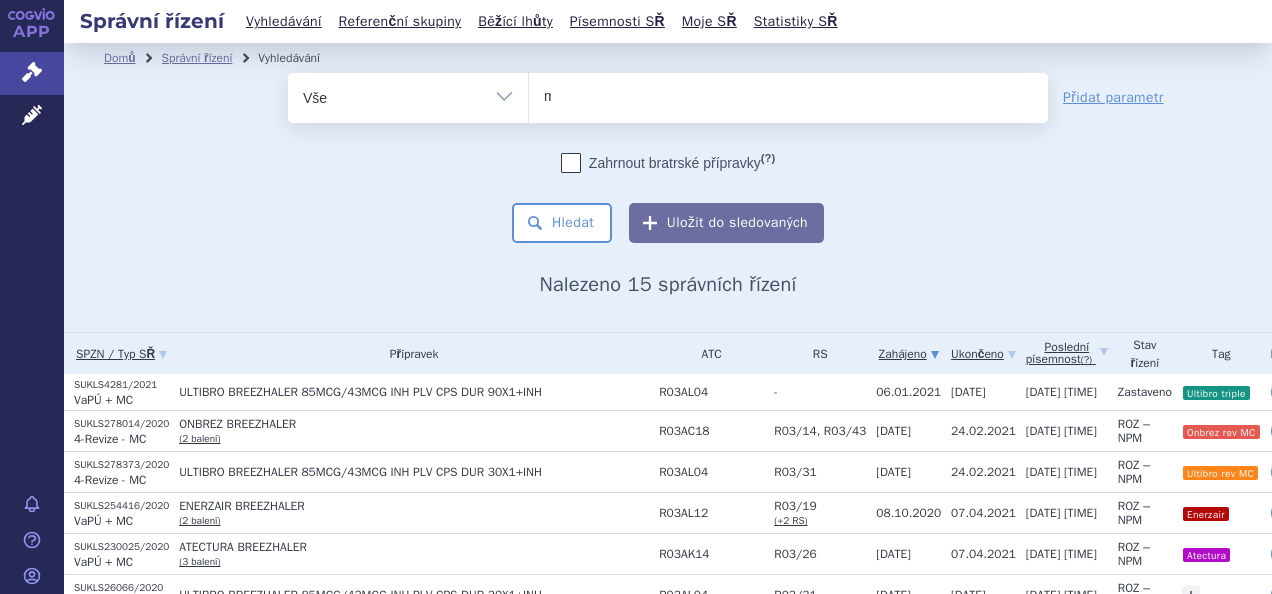 type on "mo" 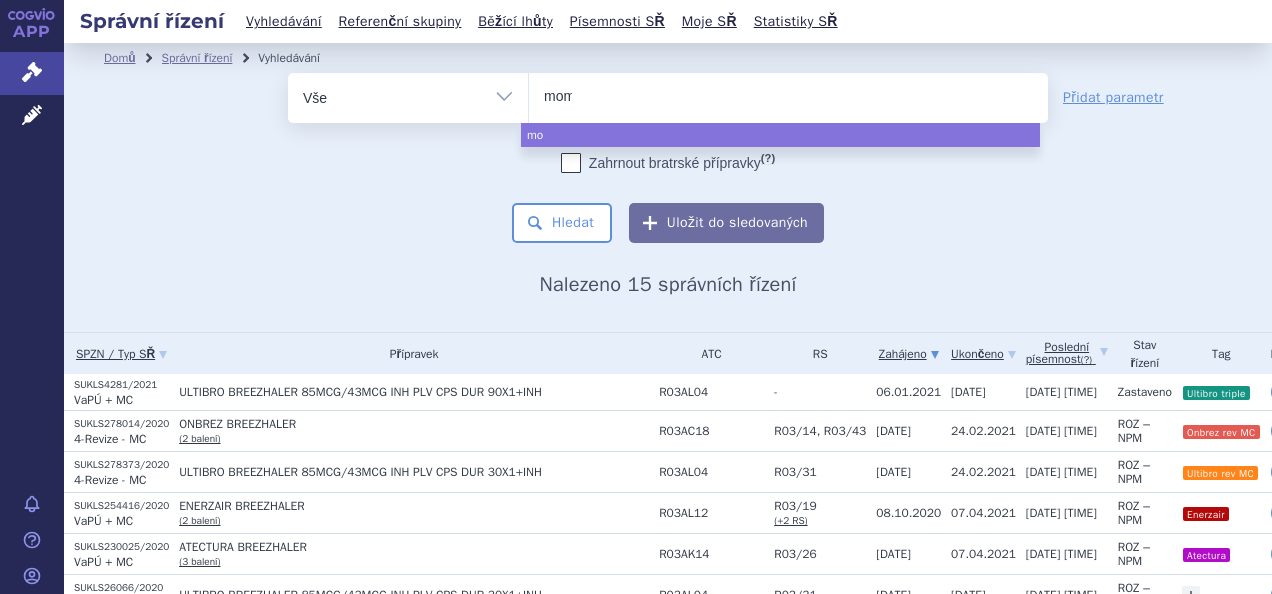 type on "mome" 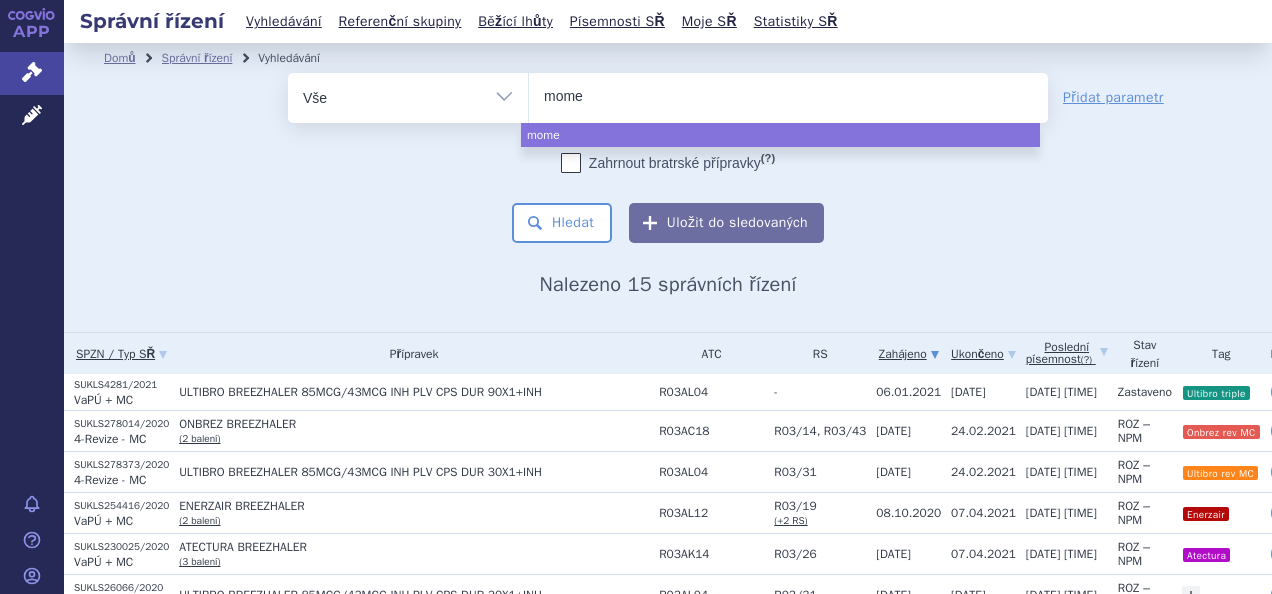 type on "momet" 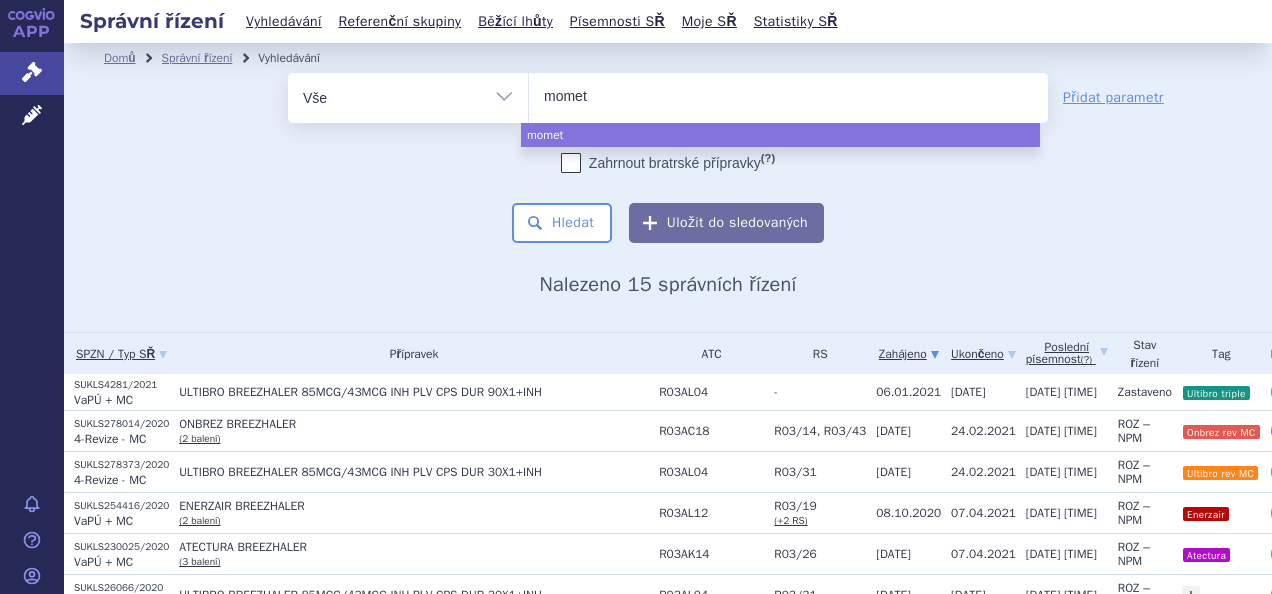 type on "mometa" 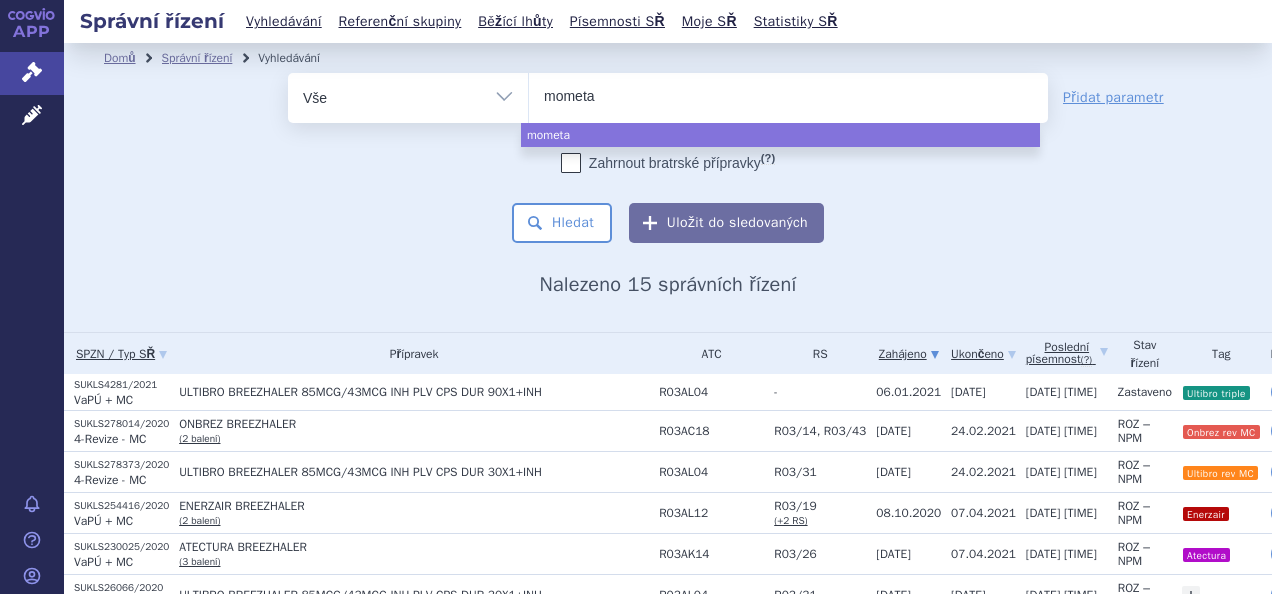 type on "mometas" 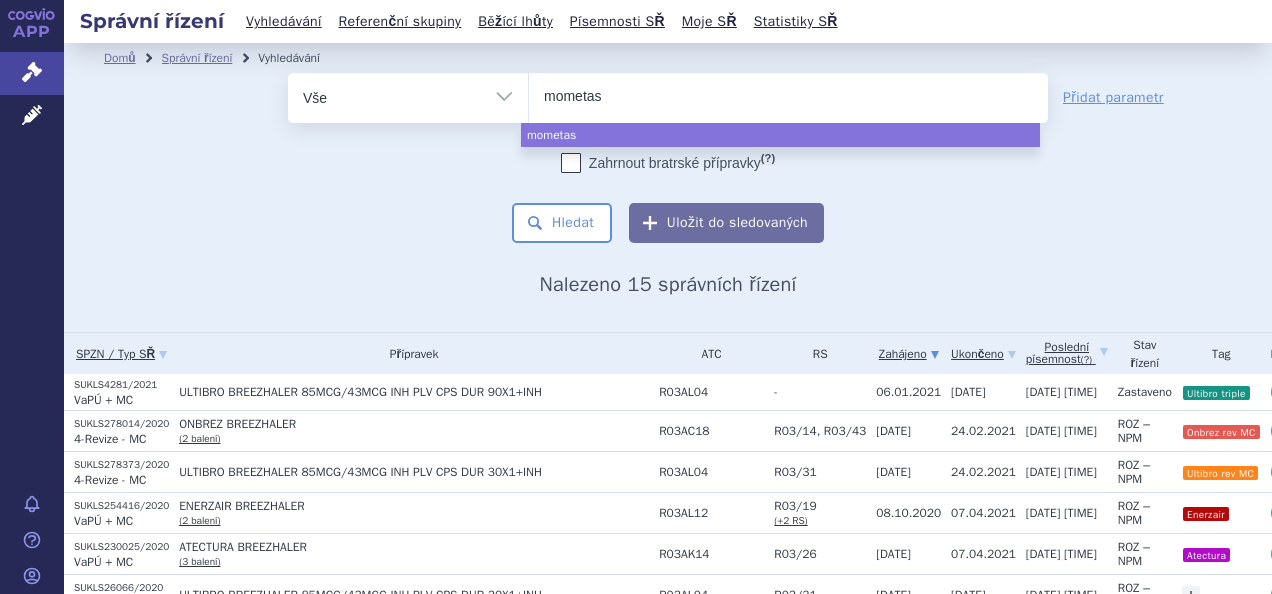 type on "mometaso" 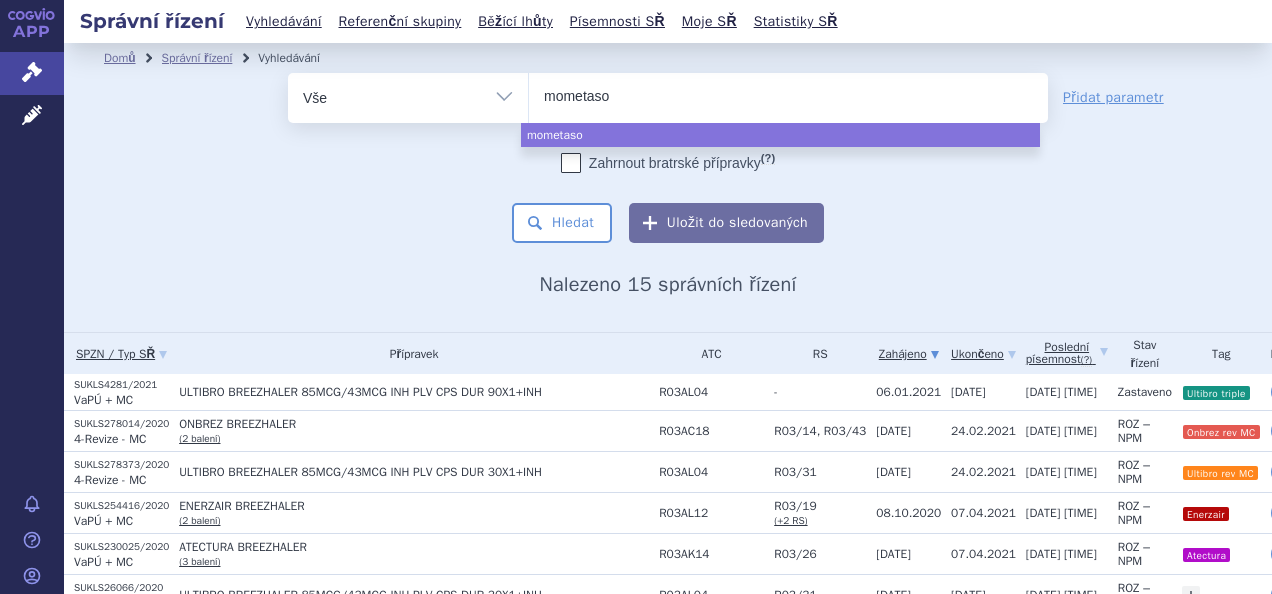 type on "mometason" 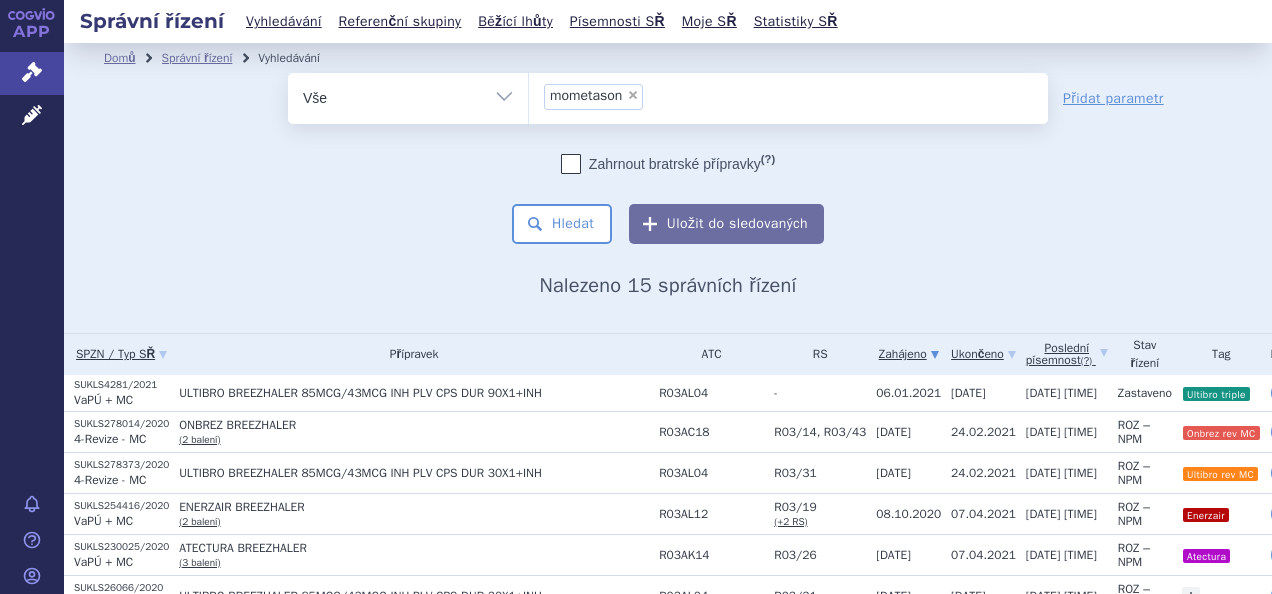 click on "Zahrnout bratrské přípravky  (?)
* Pozor, hledání dle vyhledávacího parametru  Indikační omezení dle MeSH  právě prochází aktualizací, neboť bylo vydáno nové SCAU. Výsledek vašeho hledání může být mírně omezený. Všechna data budou opět k dispozici během několika dní.
Hledat
Uložit do sledovaných" at bounding box center [668, 199] 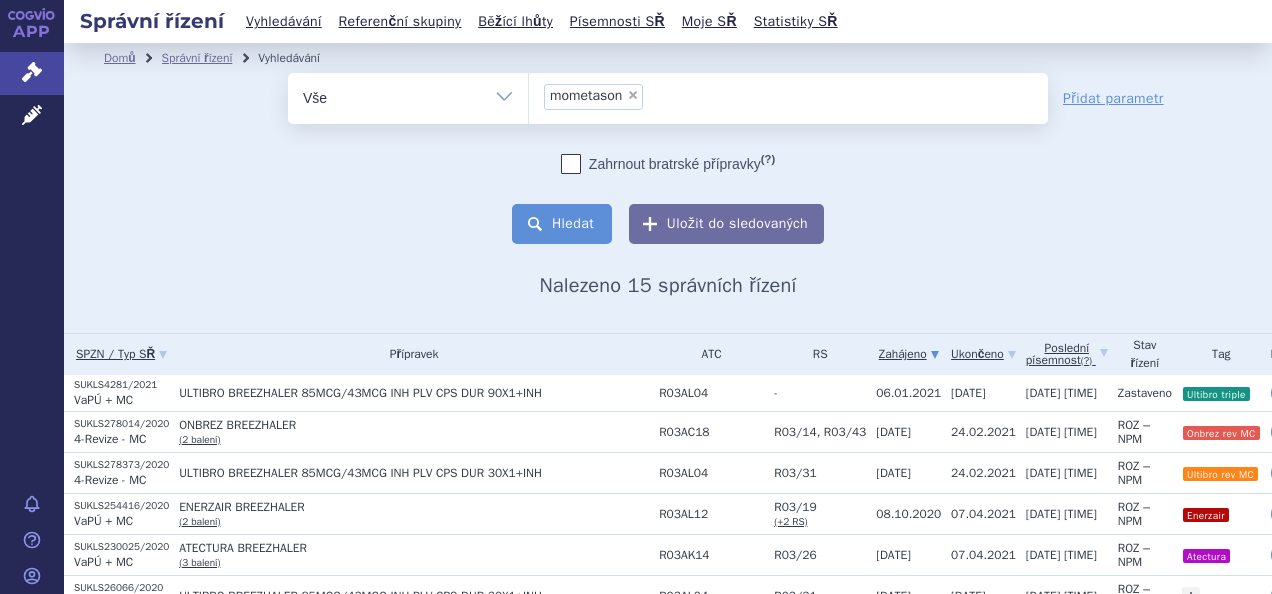 click on "Hledat" at bounding box center [562, 224] 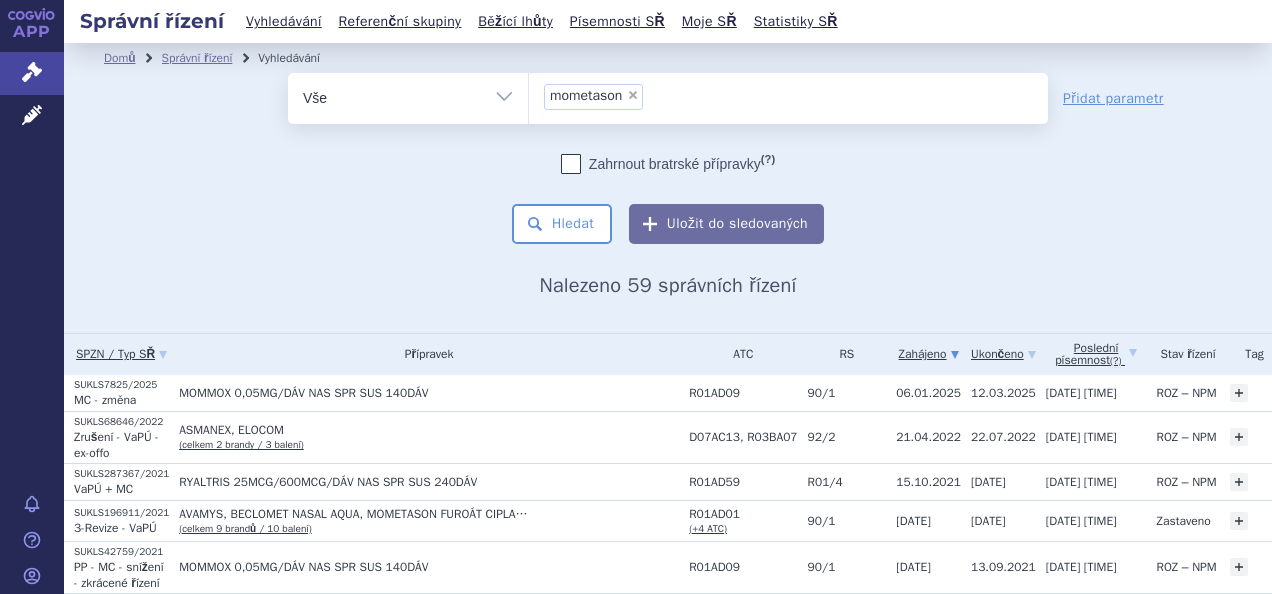 scroll, scrollTop: 0, scrollLeft: 0, axis: both 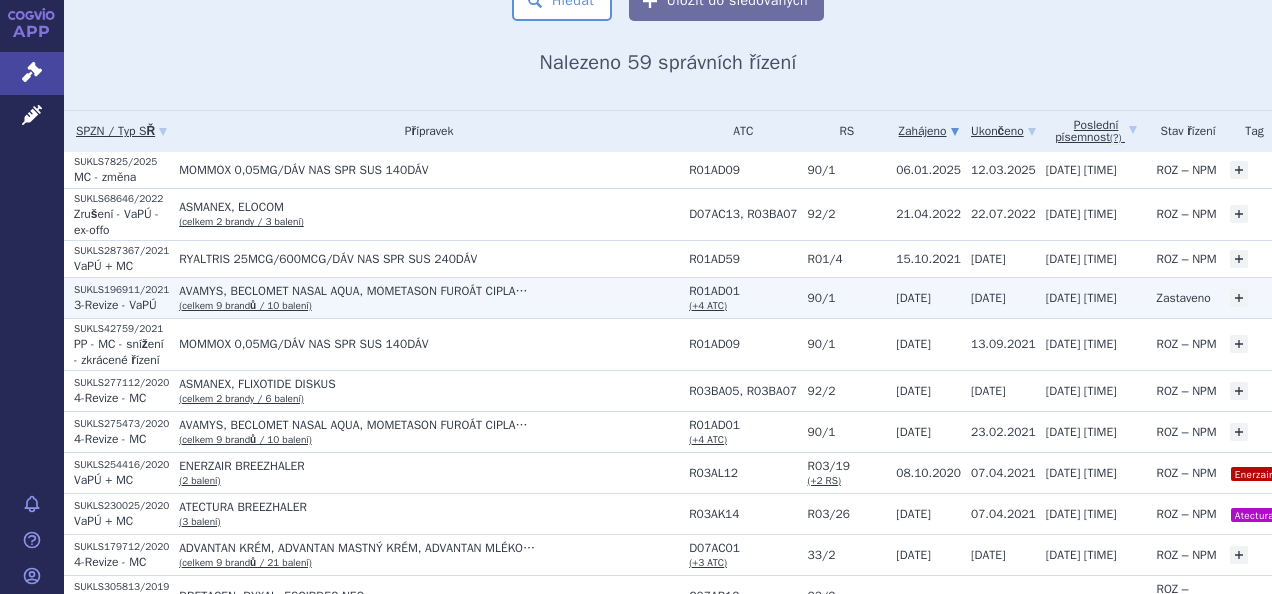 click on "SUKLS196911/2021" at bounding box center (121, 162) 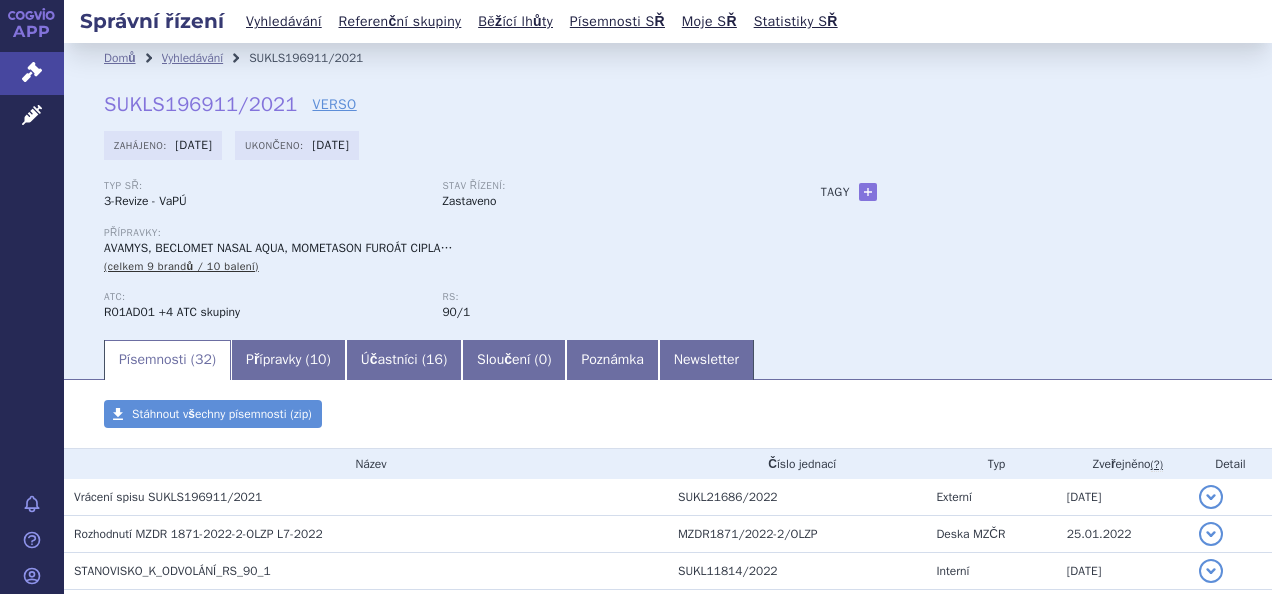 scroll, scrollTop: 0, scrollLeft: 0, axis: both 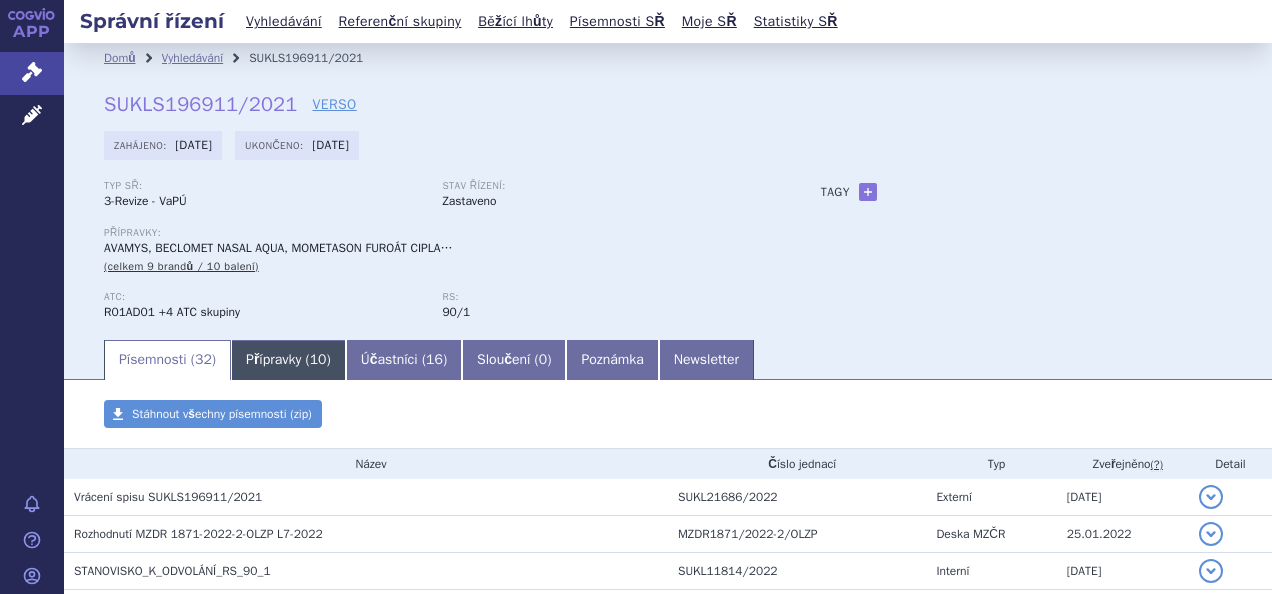 click on "Přípravky ( 10 )" at bounding box center [288, 360] 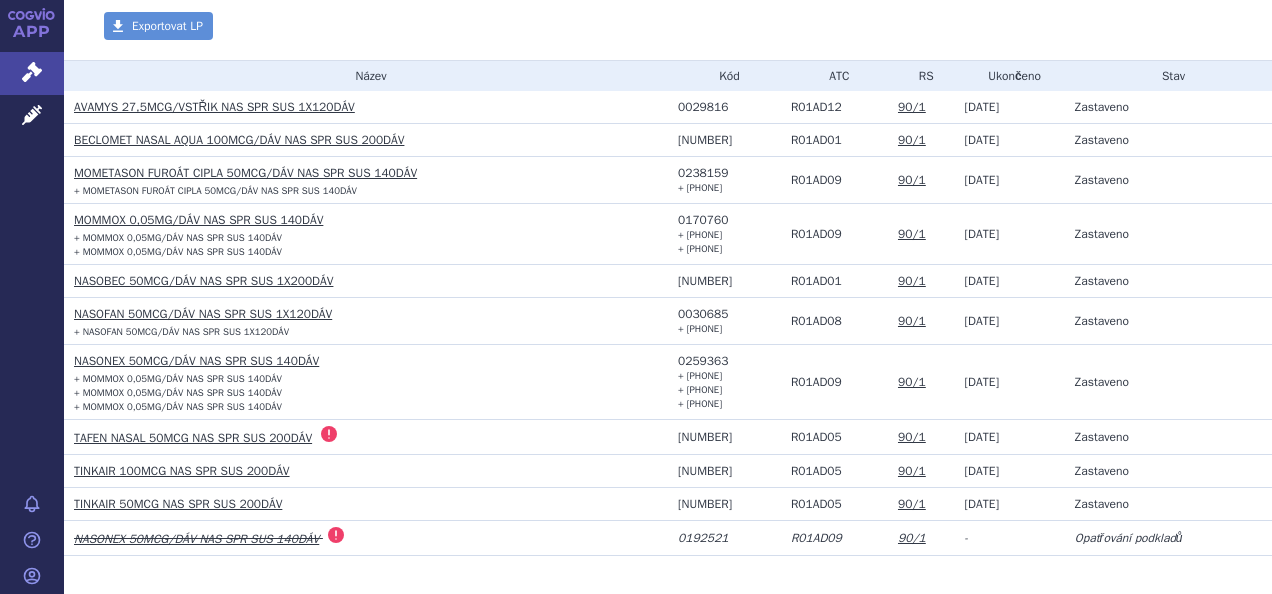 scroll, scrollTop: 382, scrollLeft: 0, axis: vertical 